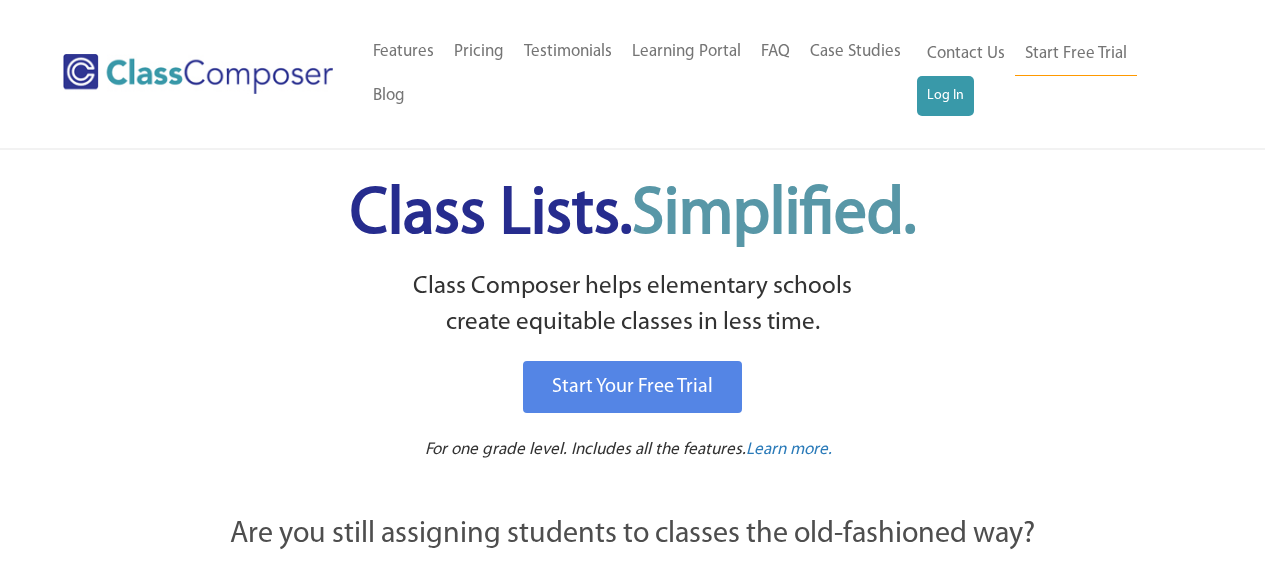 scroll, scrollTop: 0, scrollLeft: 0, axis: both 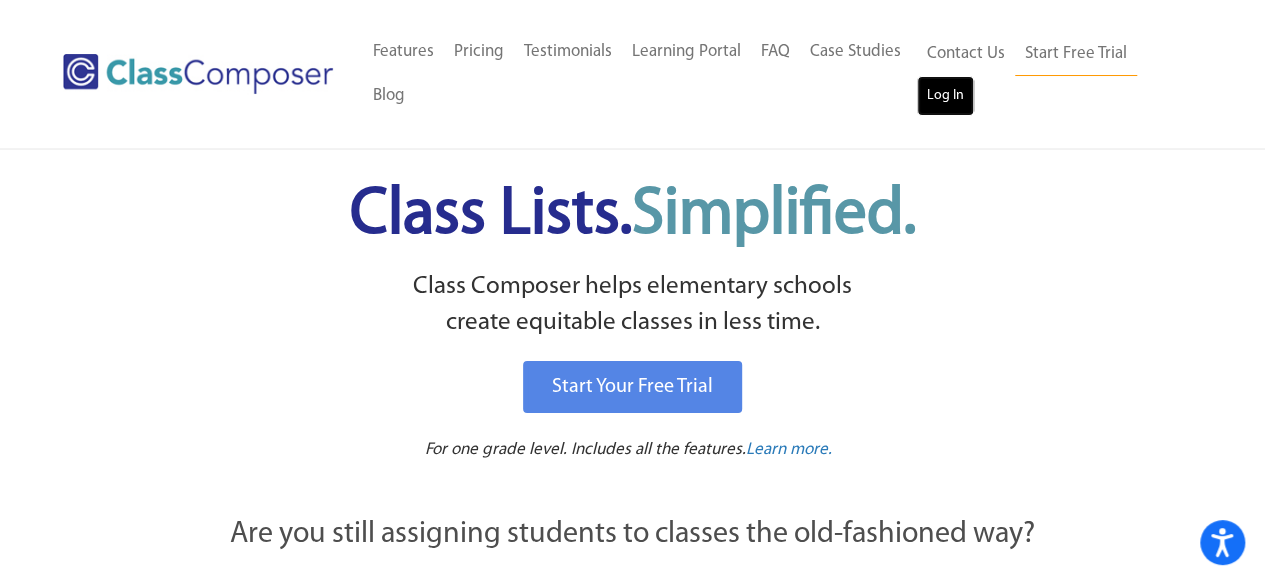 click on "Log In" at bounding box center (945, 96) 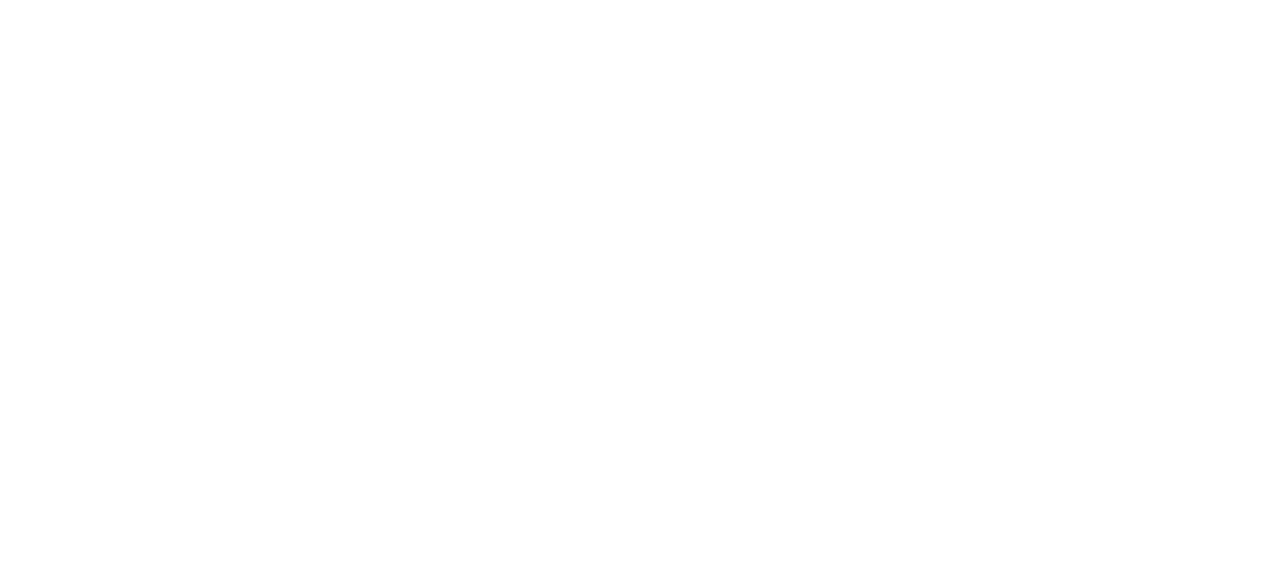 scroll, scrollTop: 0, scrollLeft: 0, axis: both 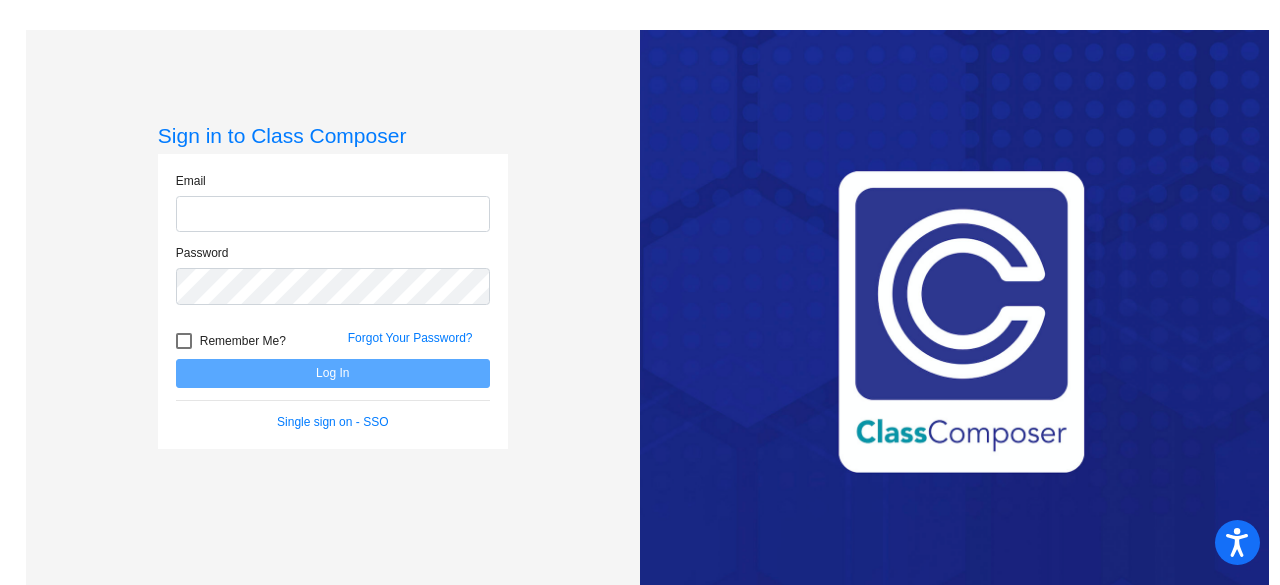 type on "[EMAIL]@[DOMAIN].org" 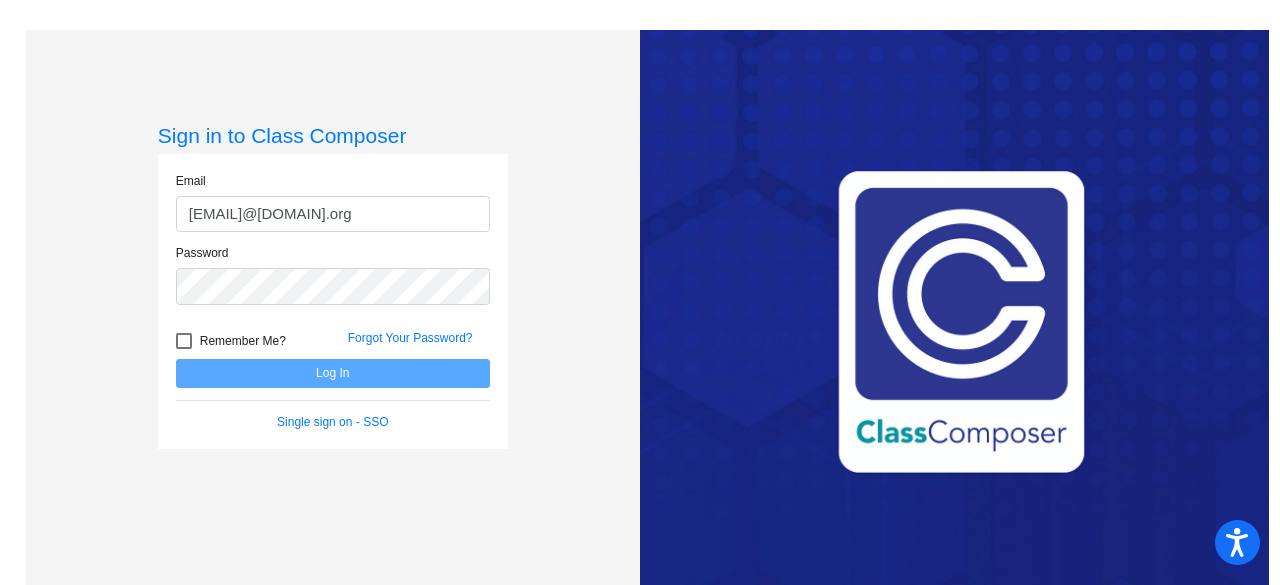 click at bounding box center [184, 341] 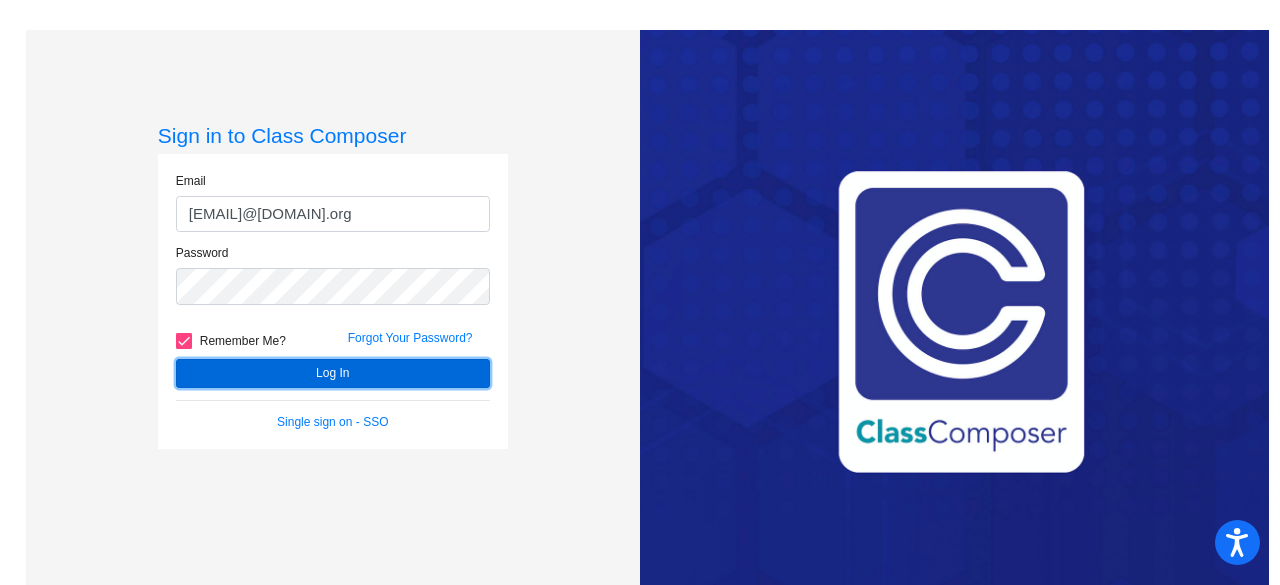 click on "Log In" 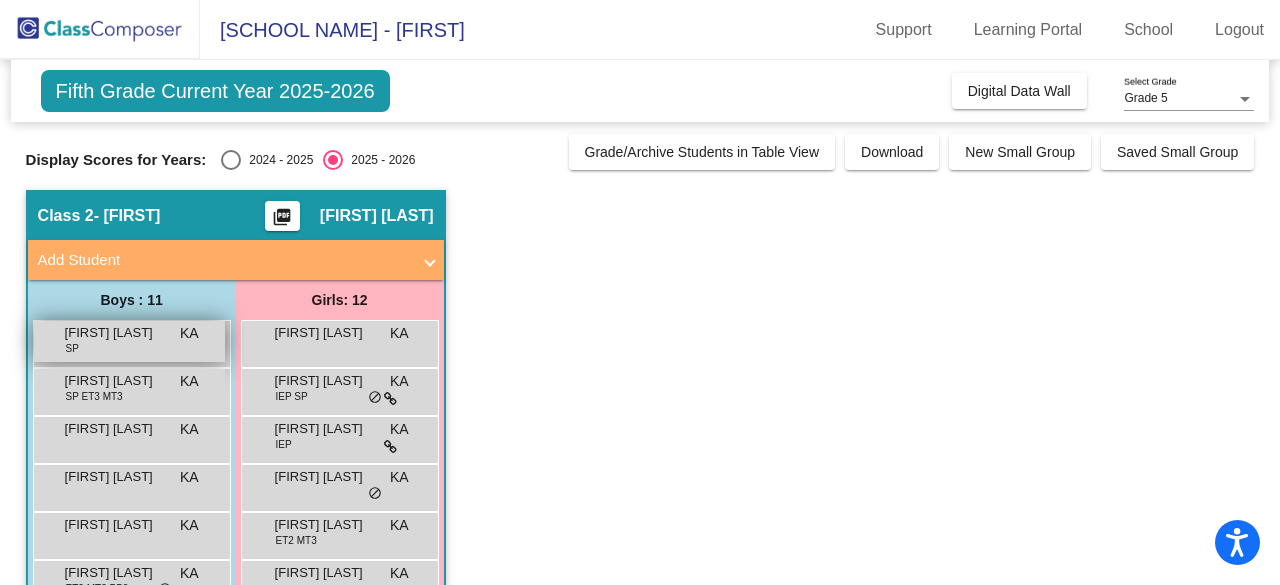 click on "[FIRST] [LAST]" at bounding box center (115, 333) 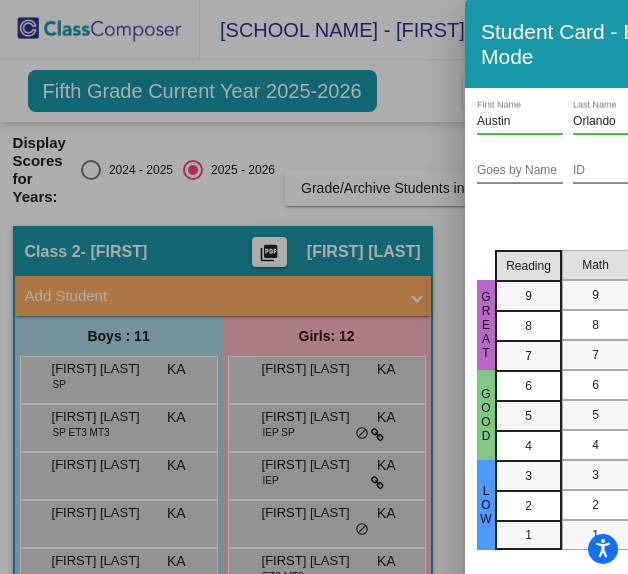 scroll, scrollTop: 9, scrollLeft: 0, axis: vertical 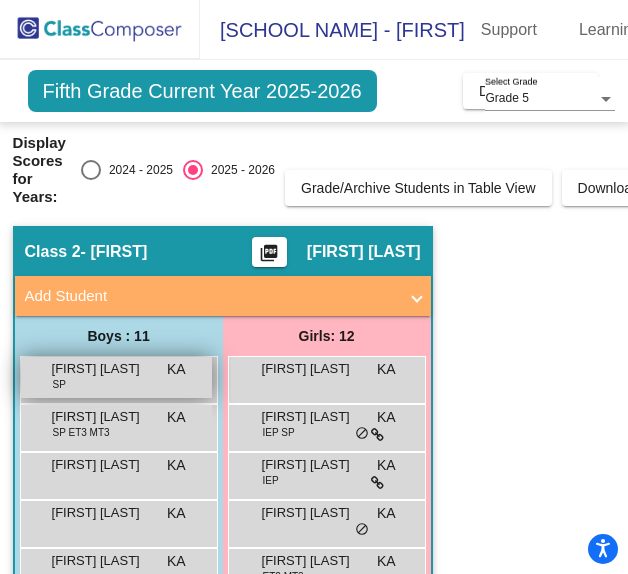click on "[FIRST] [LAST]" at bounding box center [102, 369] 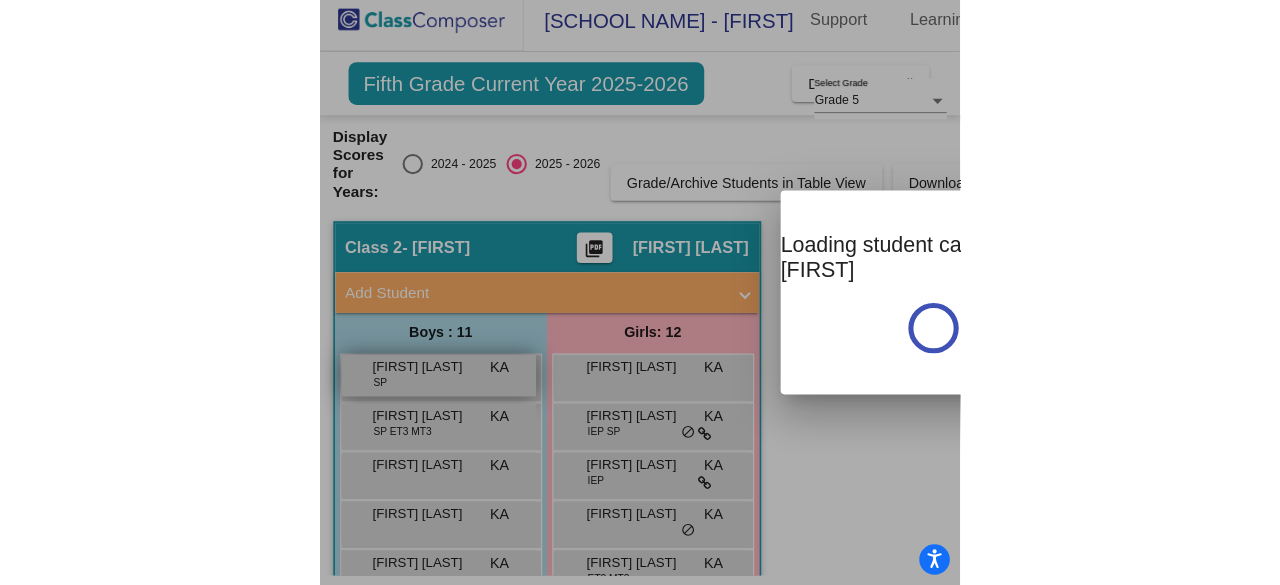 scroll, scrollTop: 0, scrollLeft: 0, axis: both 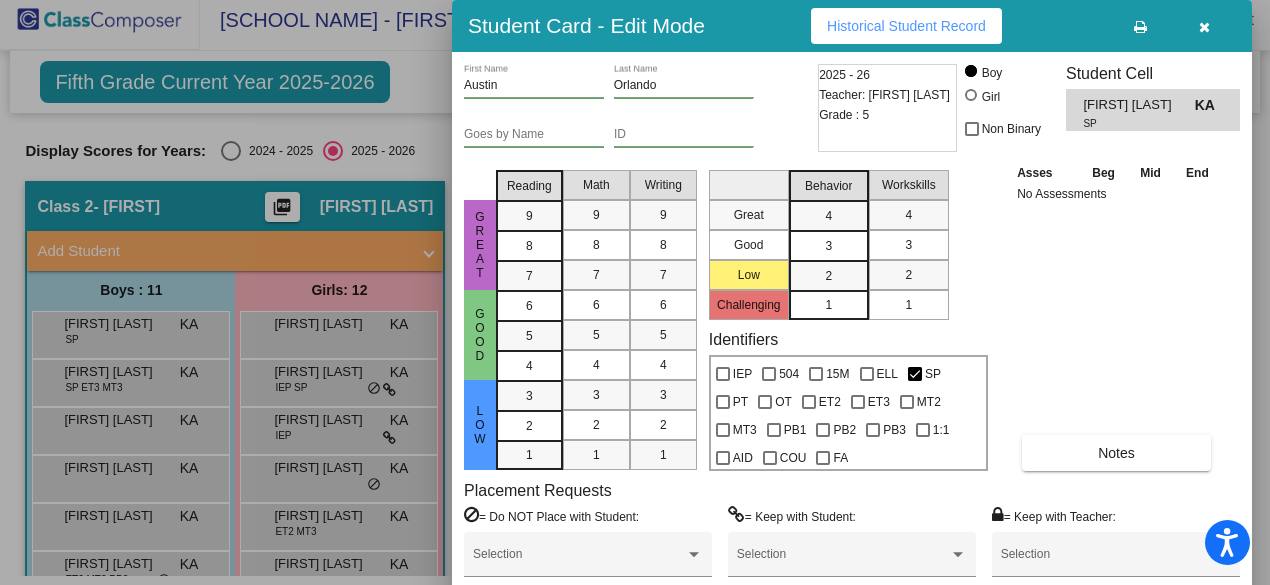 click at bounding box center [1204, 26] 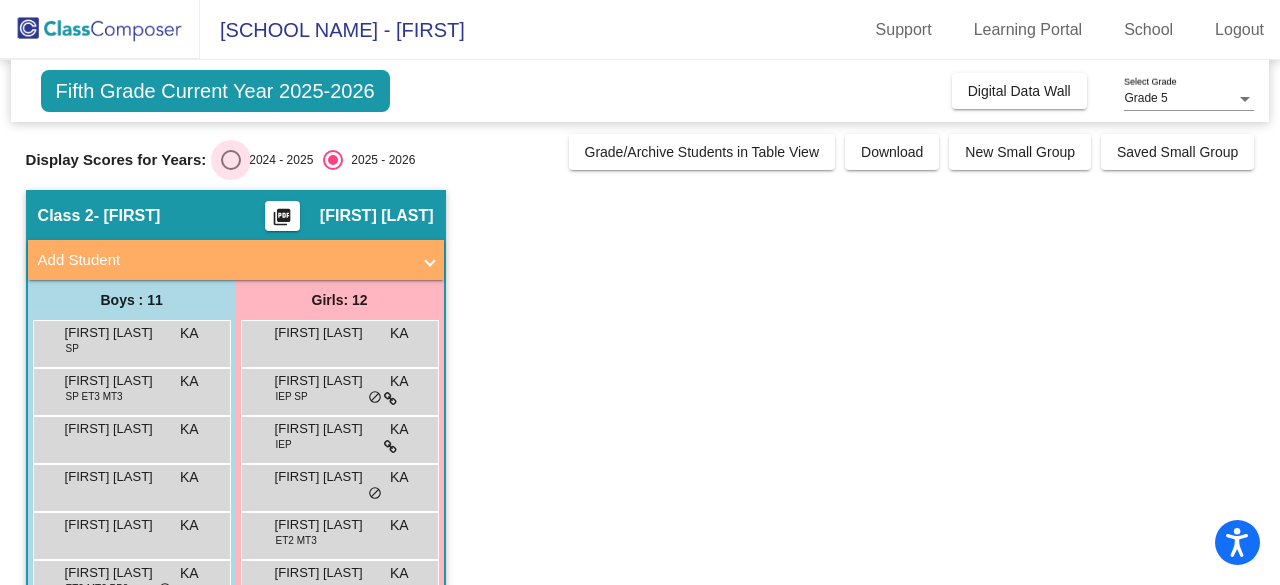 click at bounding box center (231, 160) 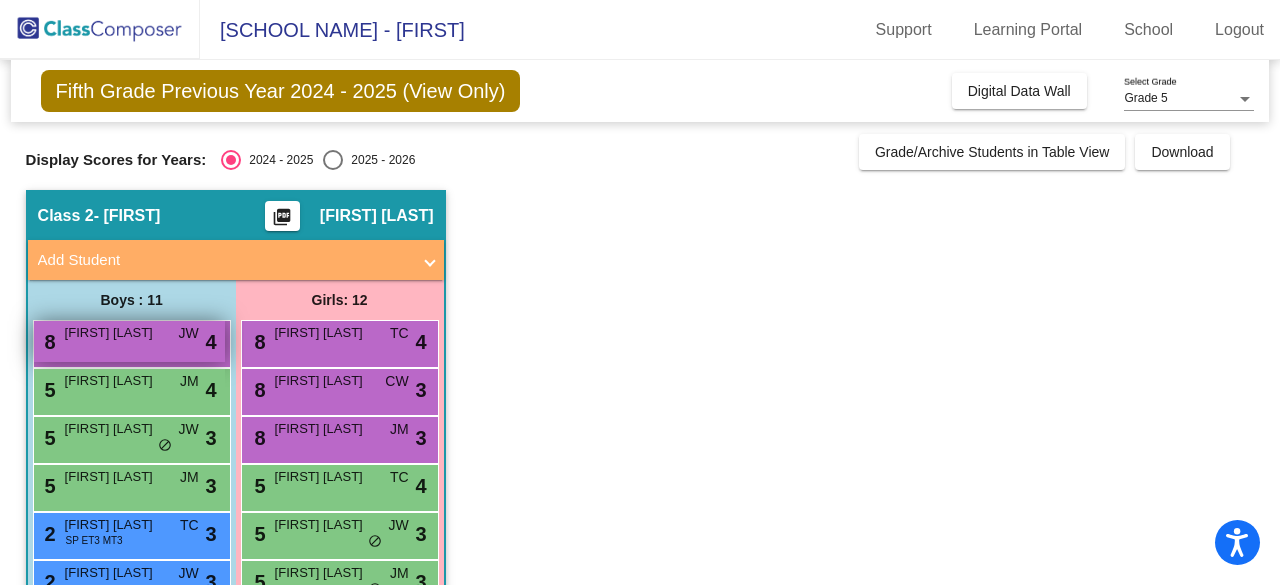 click on "[FIRST] [LAST]" at bounding box center [115, 333] 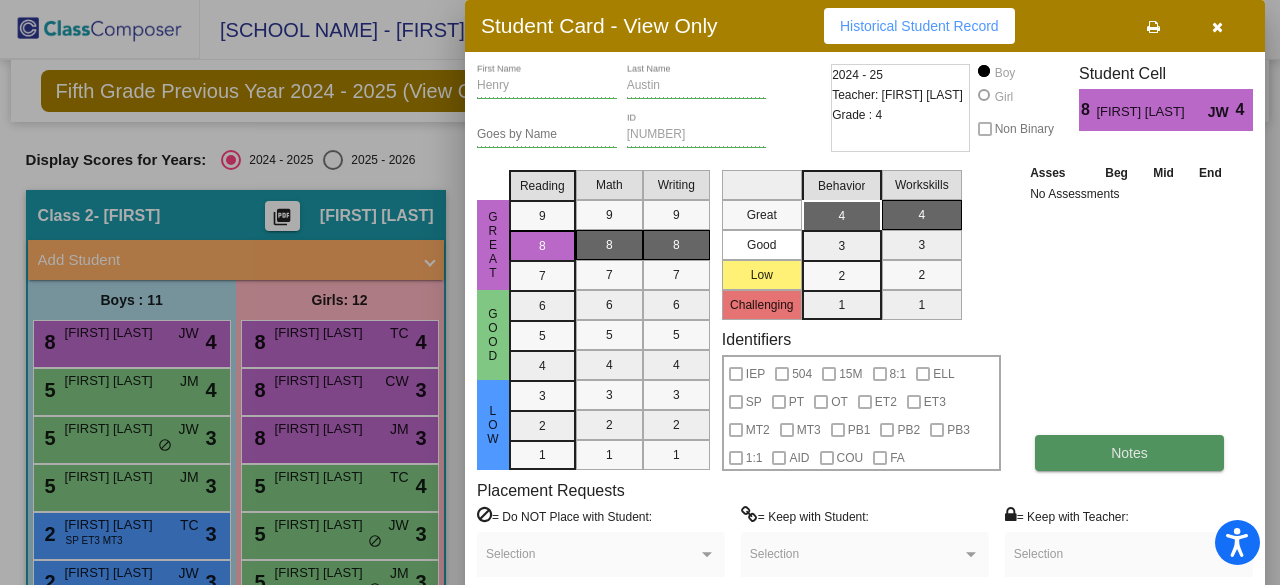 click on "Notes" at bounding box center (1129, 453) 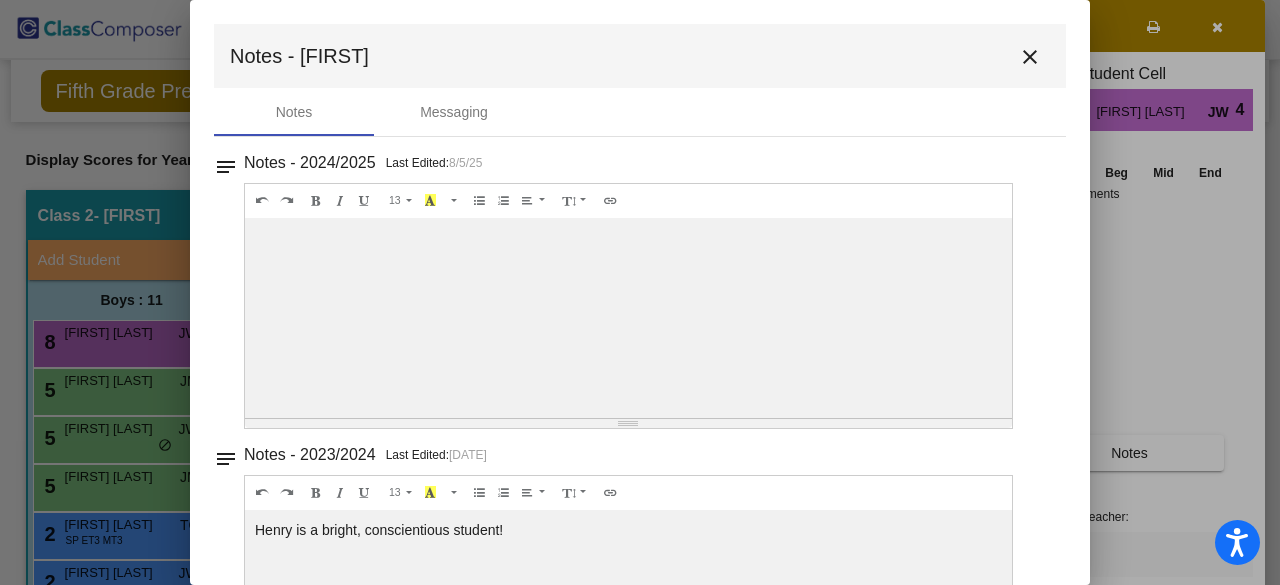 click on "close" at bounding box center [1030, 57] 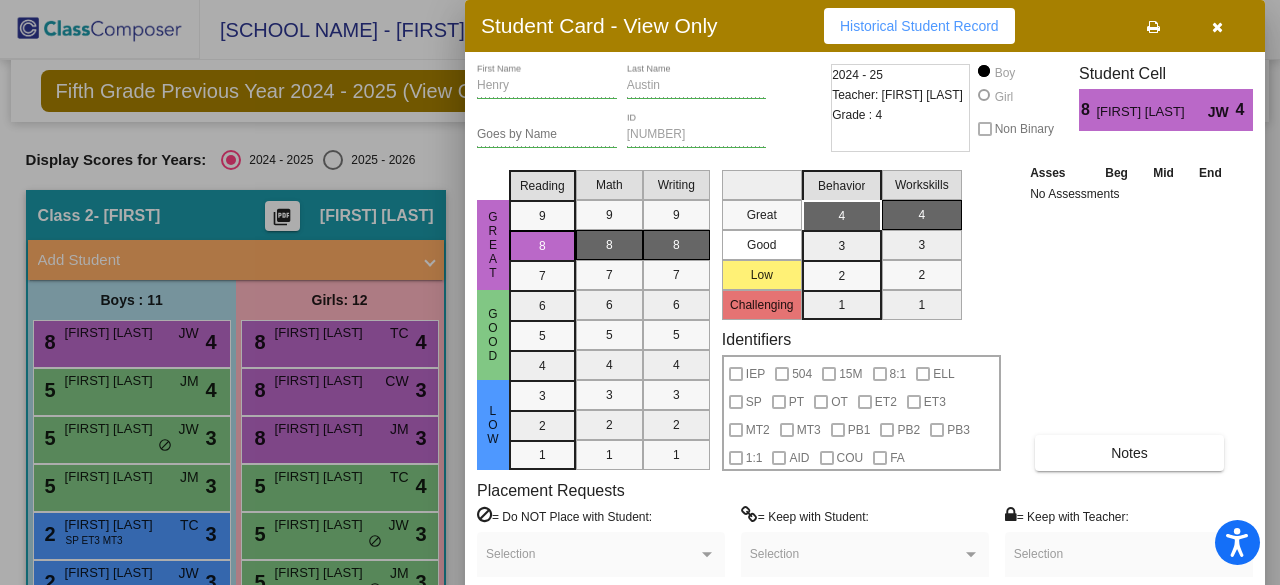click at bounding box center (640, 292) 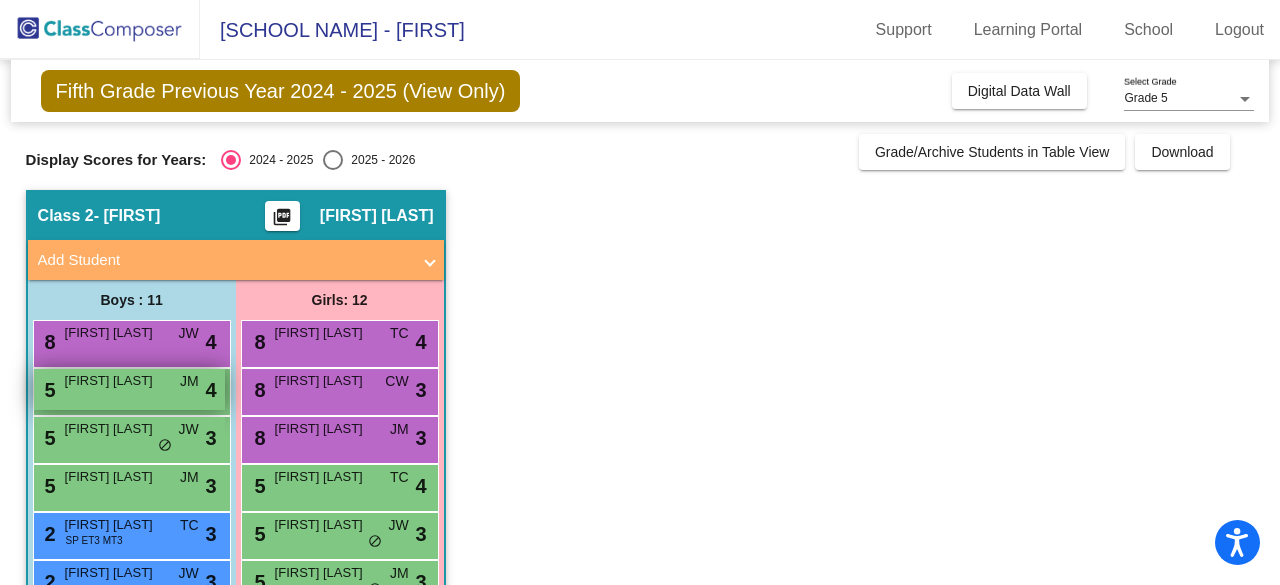 click on "[FIRST] [LAST]" at bounding box center (115, 381) 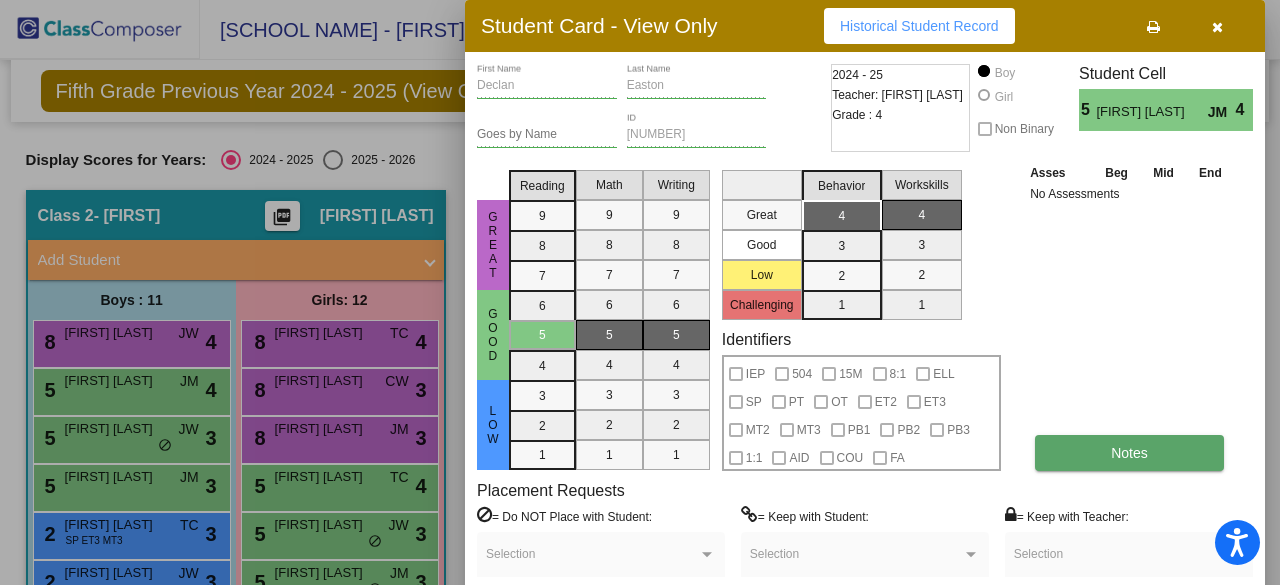 click on "Notes" at bounding box center [1129, 453] 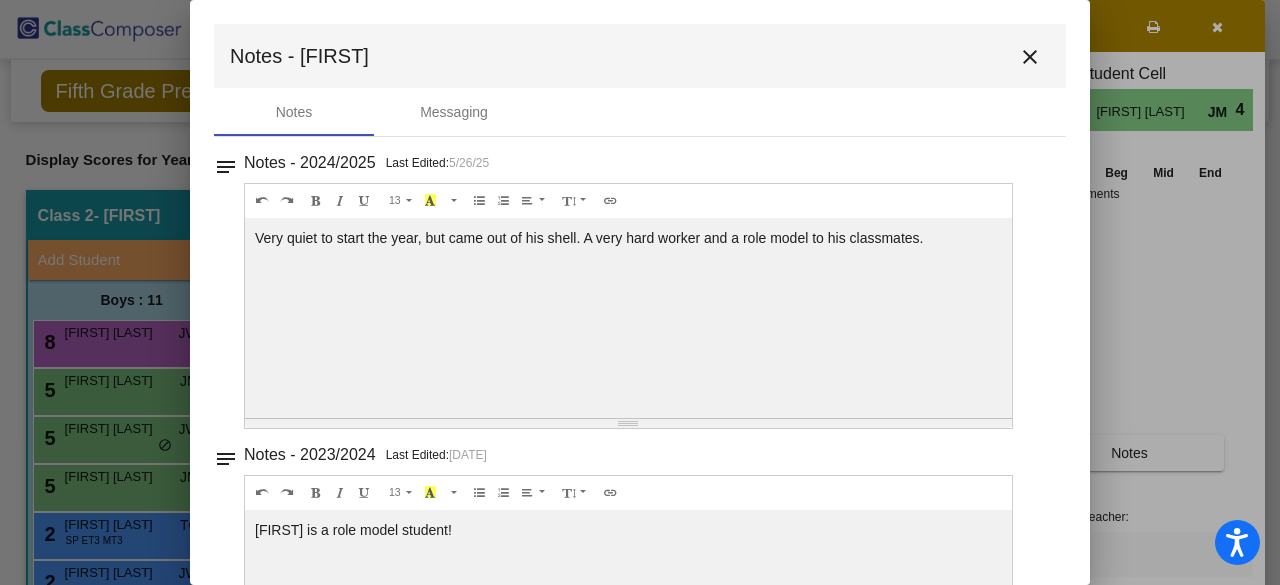click on "close" at bounding box center [1030, 57] 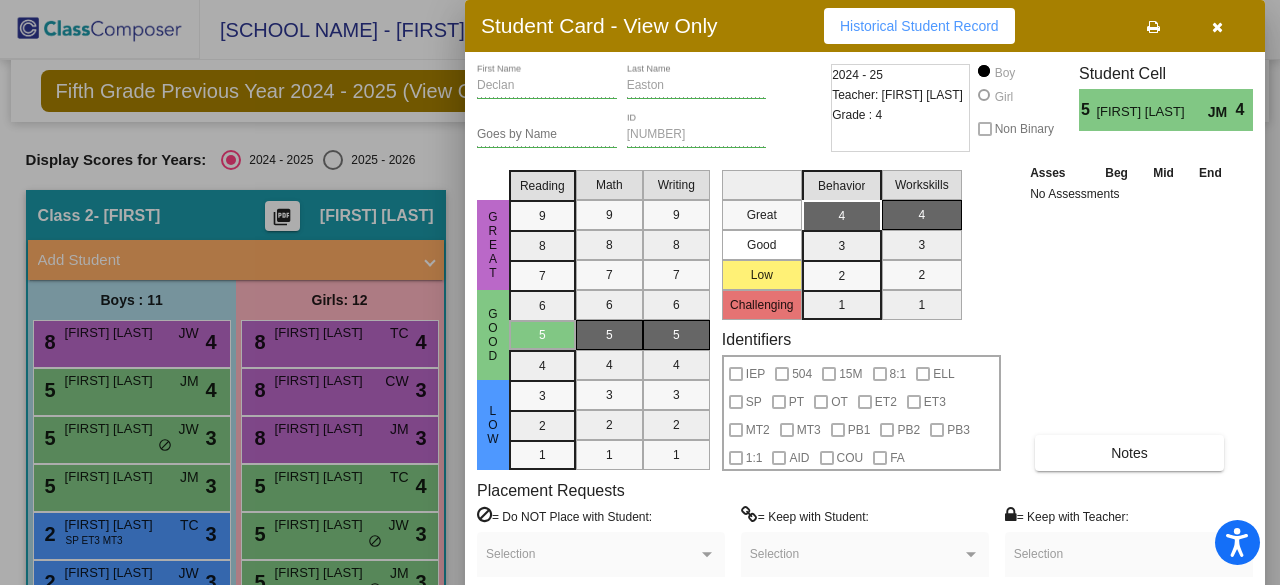 click at bounding box center [640, 292] 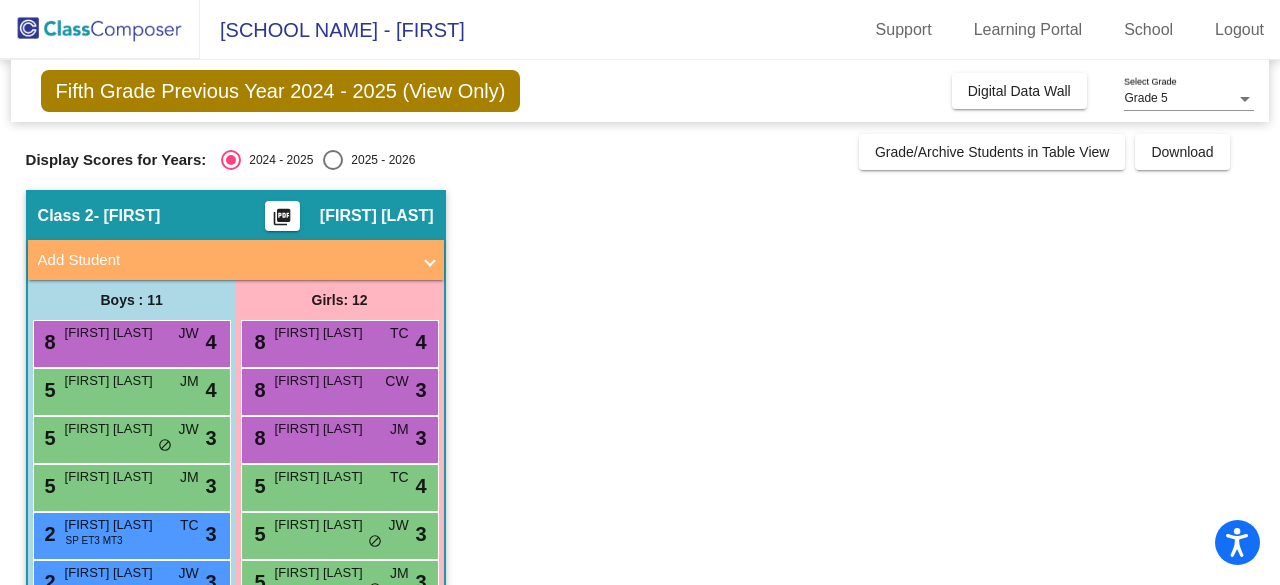 click on "5 [FIRST] [LAST] JW lock do_not_disturb_alt 3" at bounding box center [129, 437] 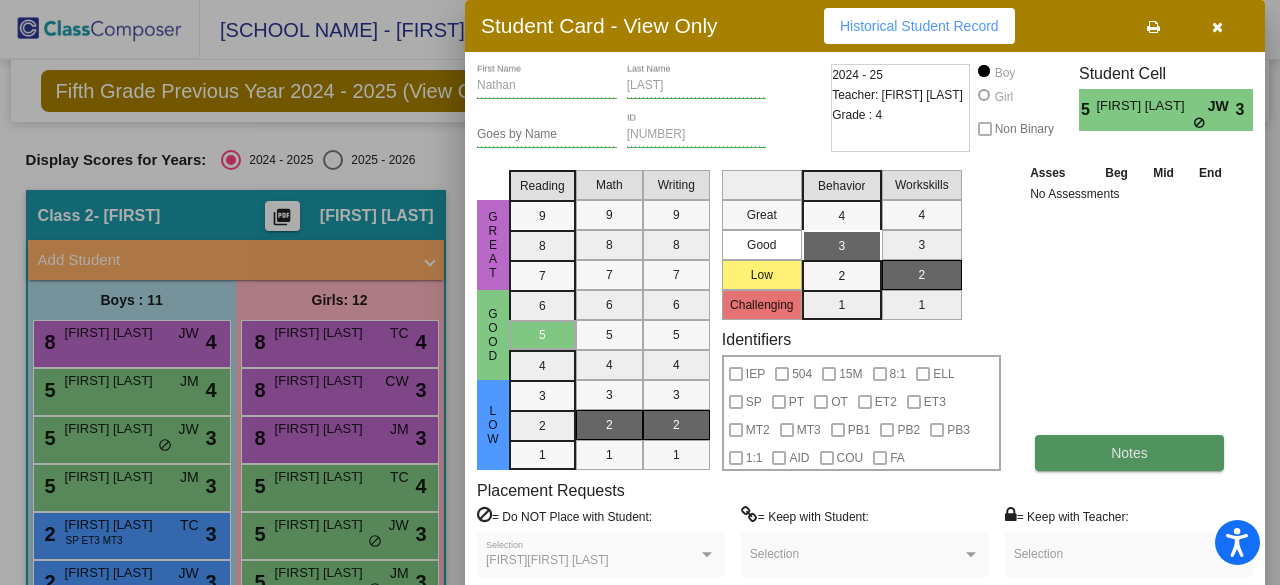 click on "Notes" at bounding box center [1129, 453] 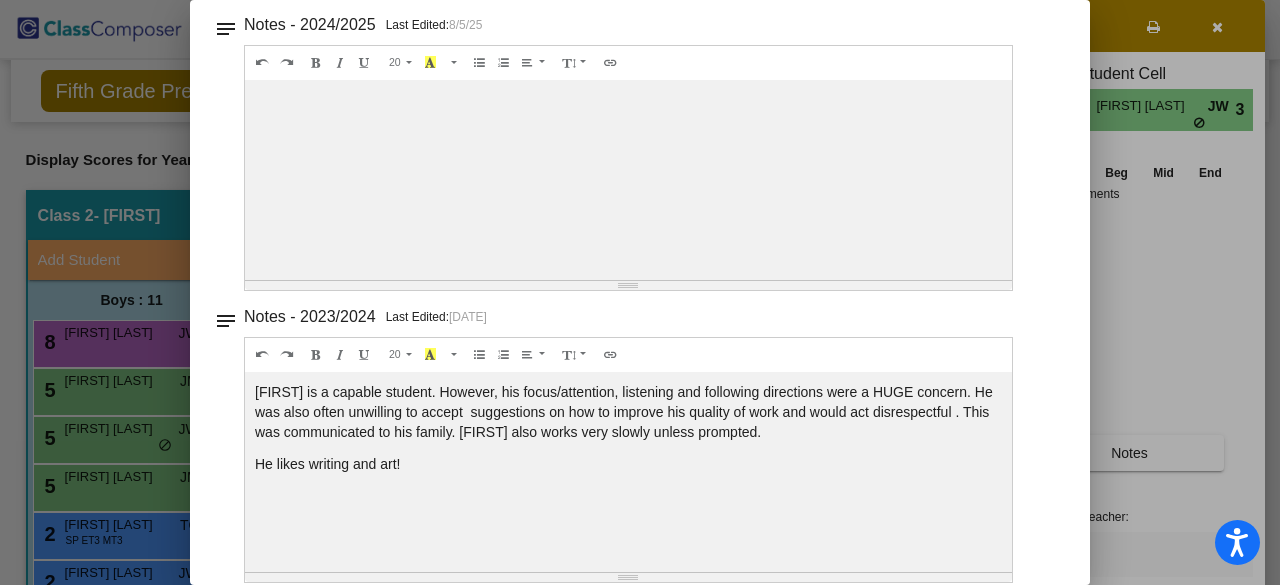 scroll, scrollTop: 38, scrollLeft: 0, axis: vertical 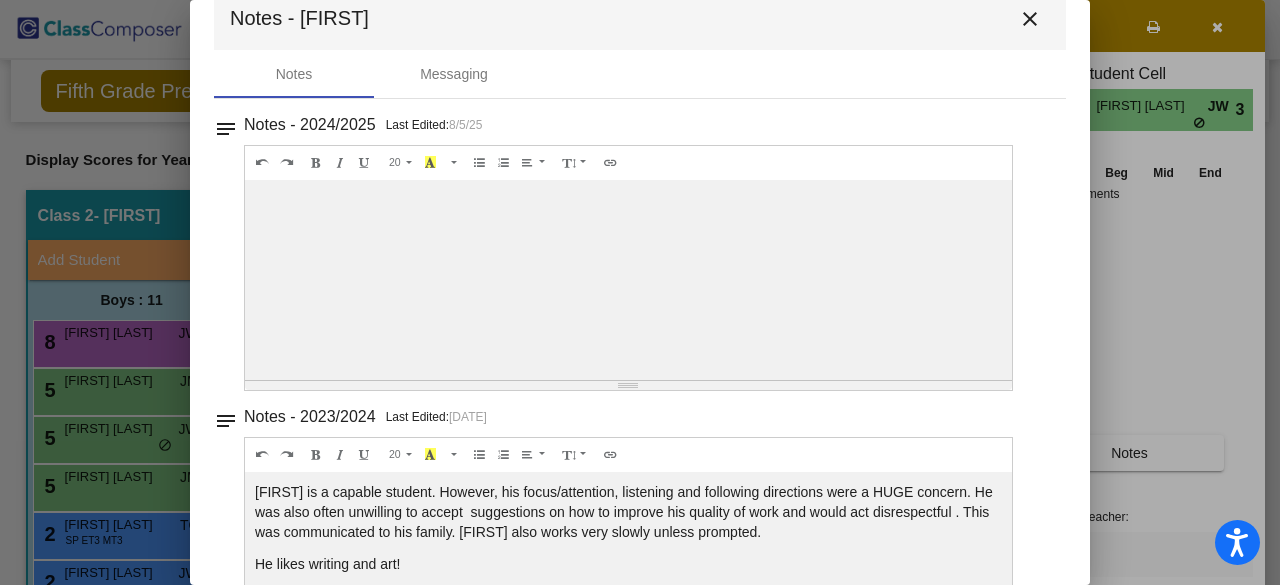 click on "close" at bounding box center (1030, 19) 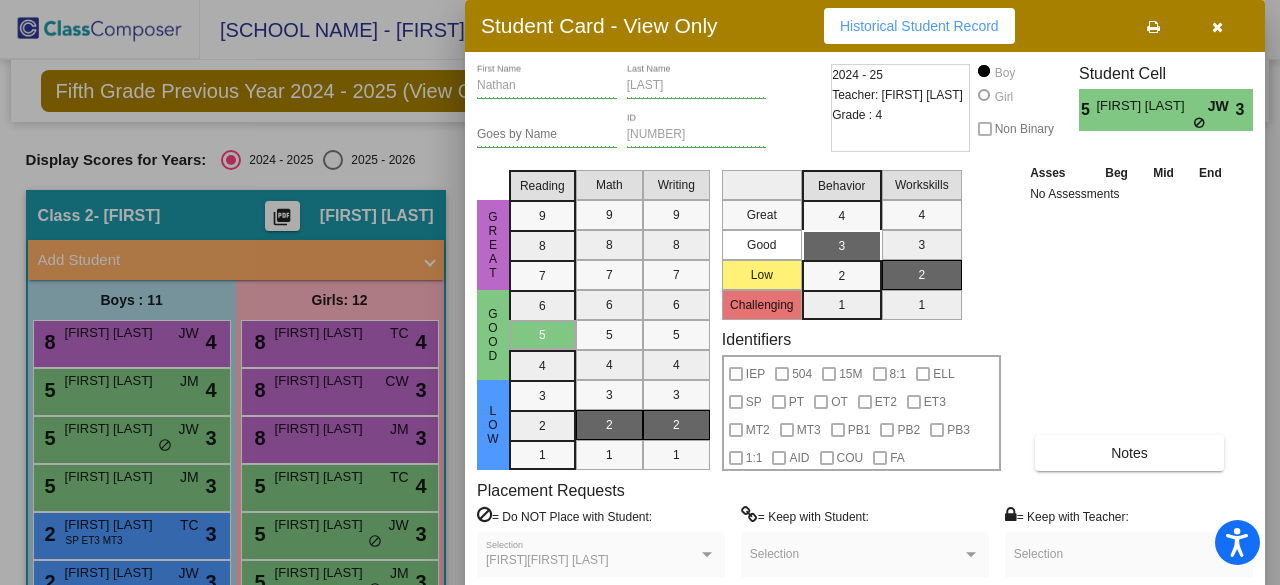 click at bounding box center [640, 292] 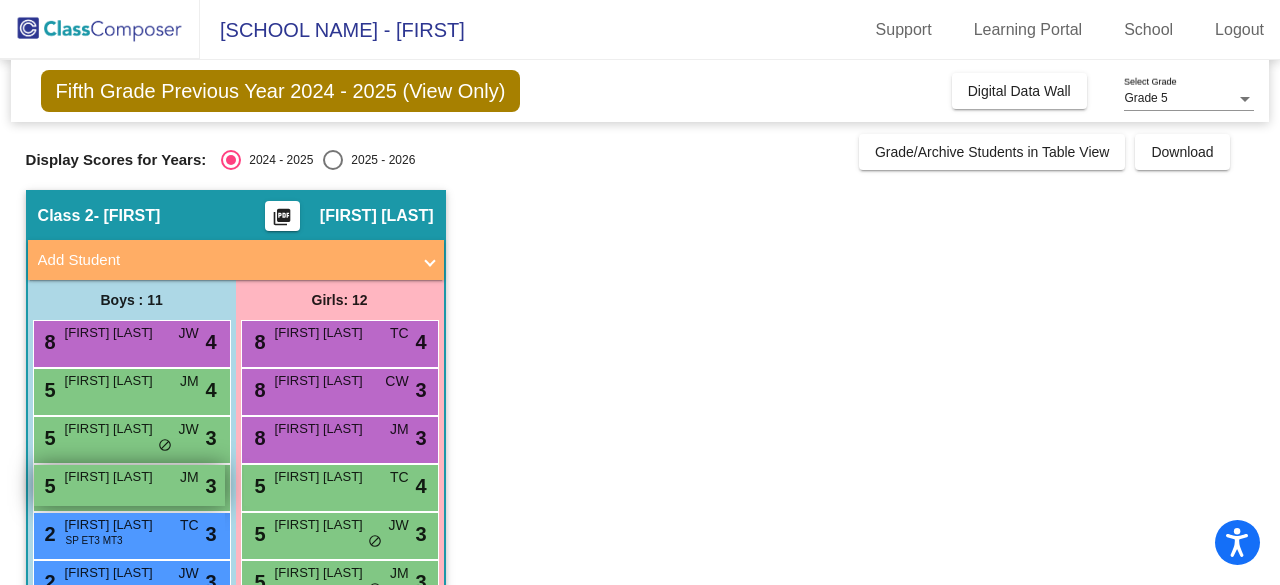 click on "[FIRST] [LAST]" at bounding box center [115, 477] 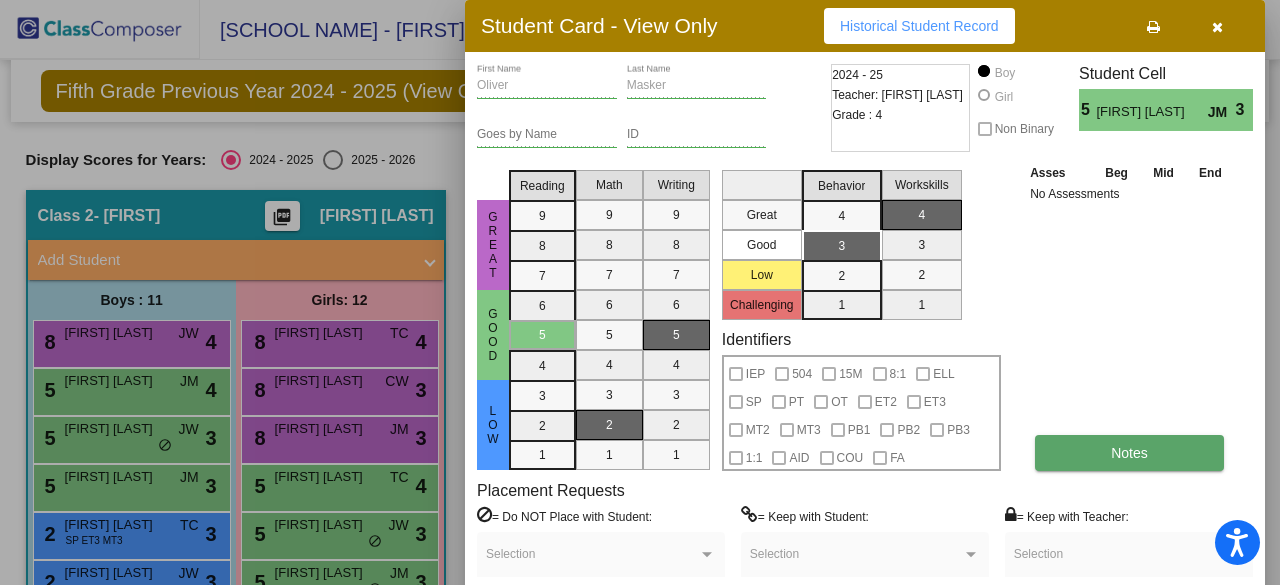 click on "Notes" at bounding box center (1129, 453) 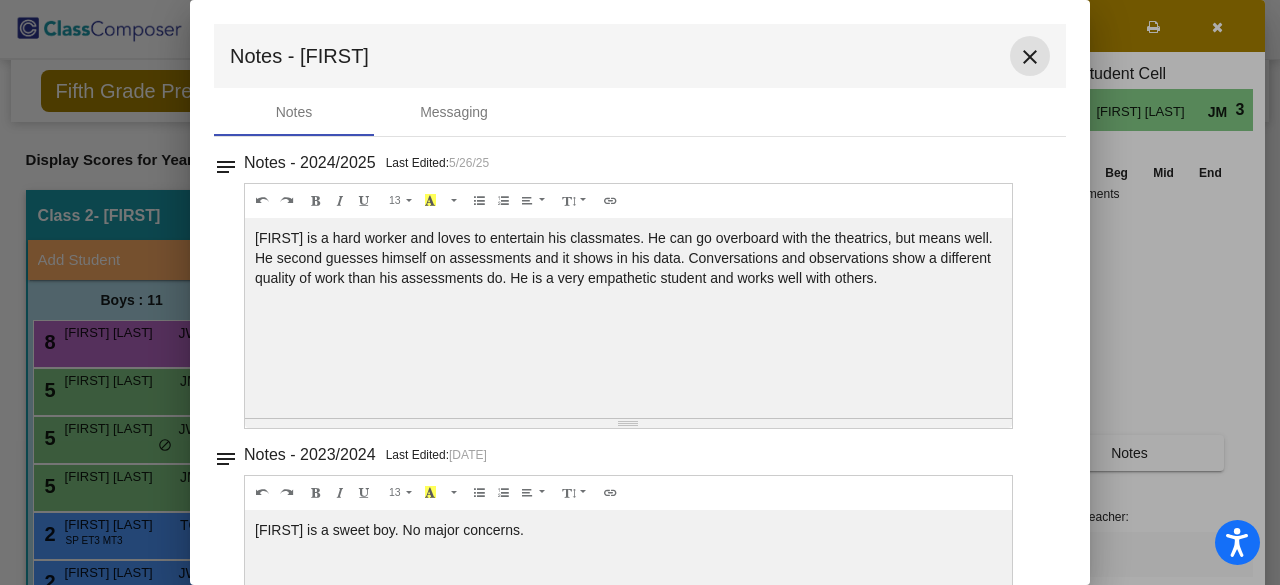 click on "close" at bounding box center [1030, 57] 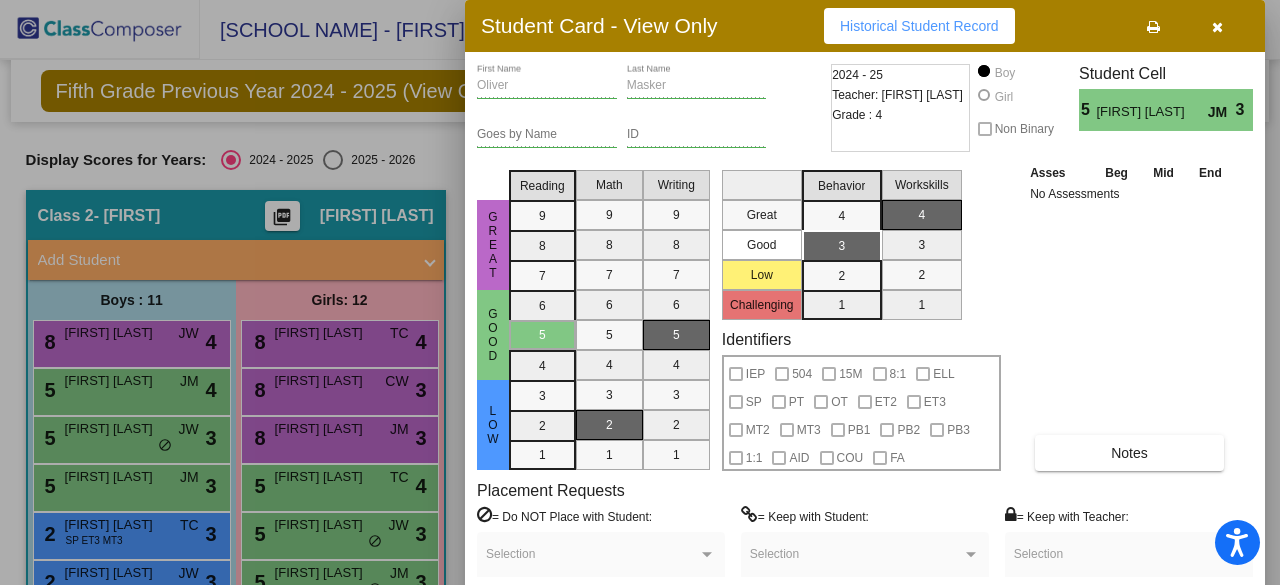 click at bounding box center (640, 292) 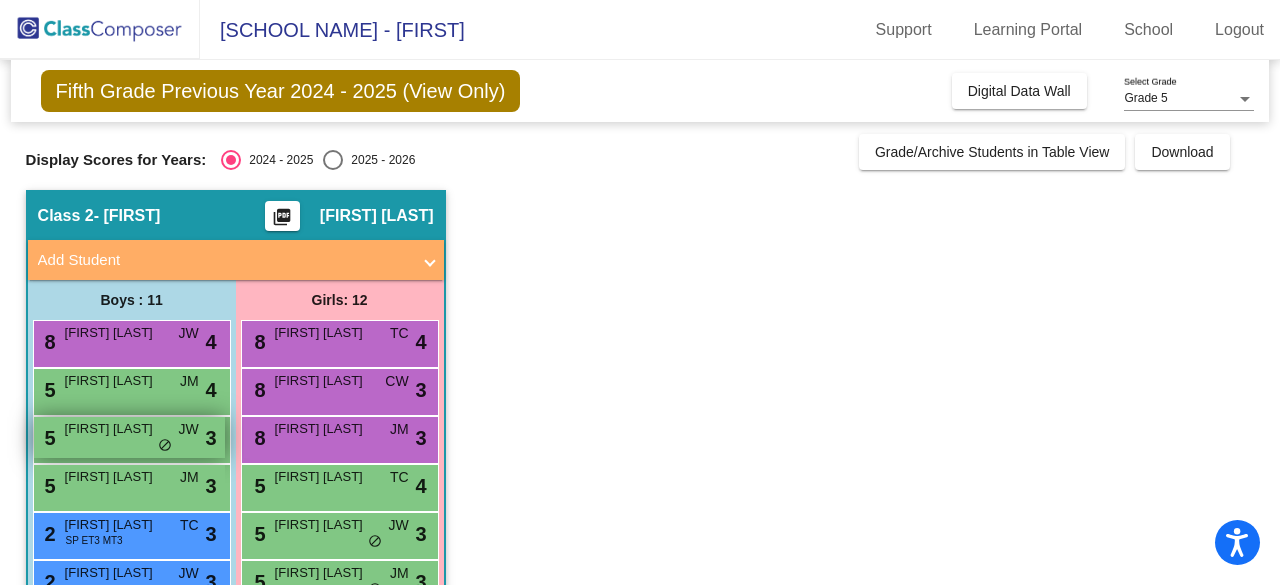 click on "5 [FIRST] [LAST] JW lock do_not_disturb_alt 3" at bounding box center [129, 437] 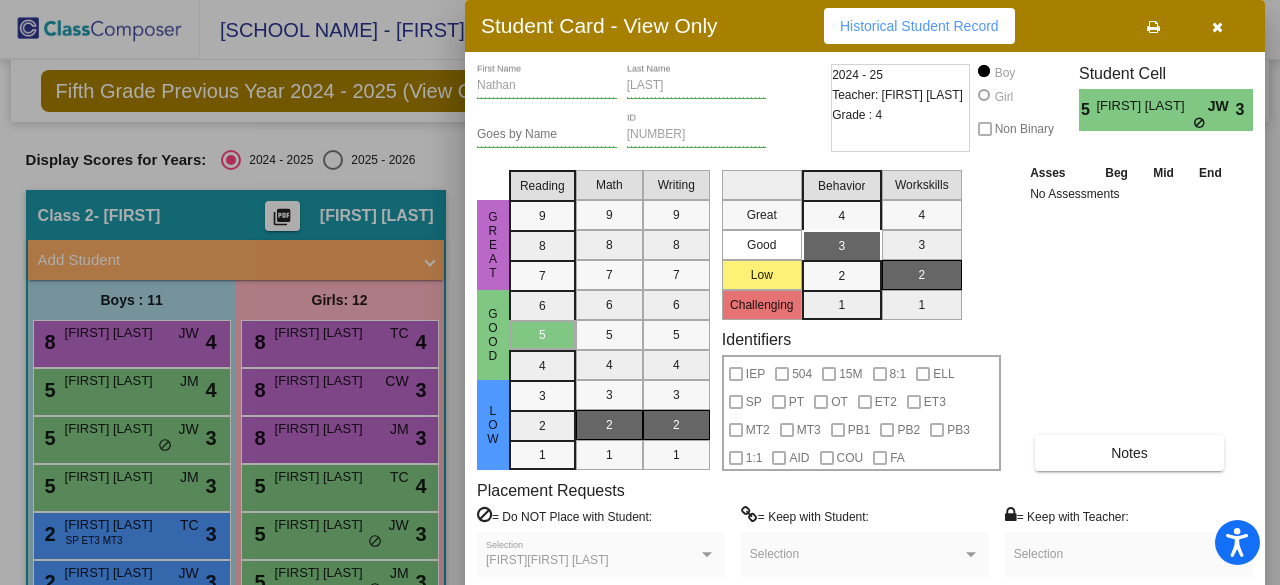 click at bounding box center (640, 292) 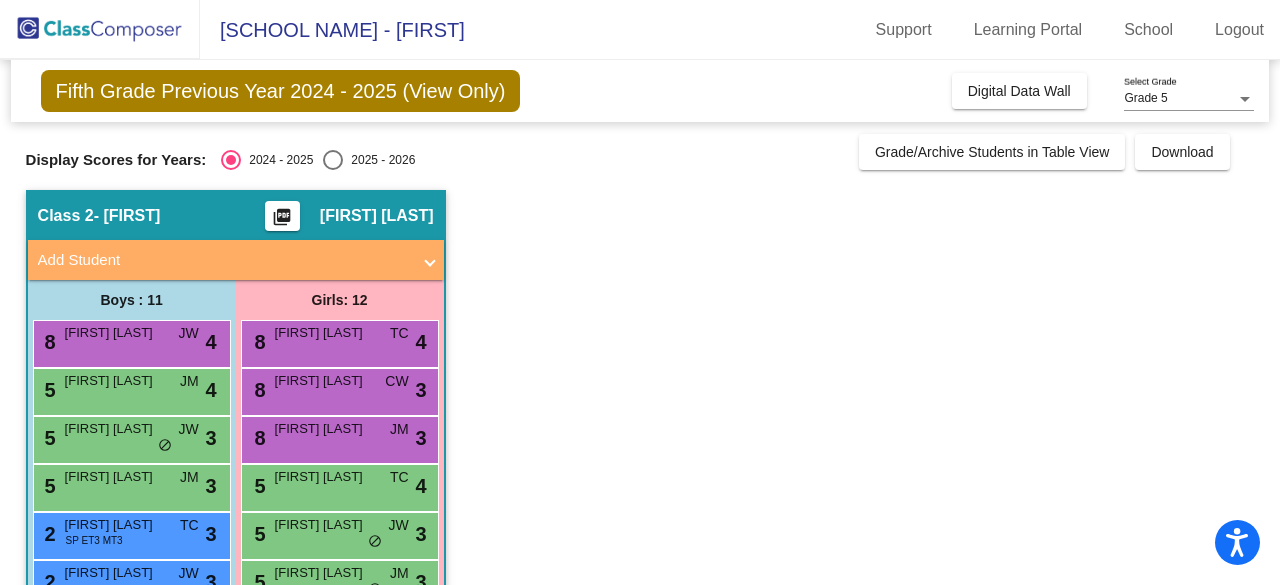 click on "2 [FIRST] [LAST] SP ET3 MT3 TC lock do_not_disturb_alt 3" at bounding box center (129, 533) 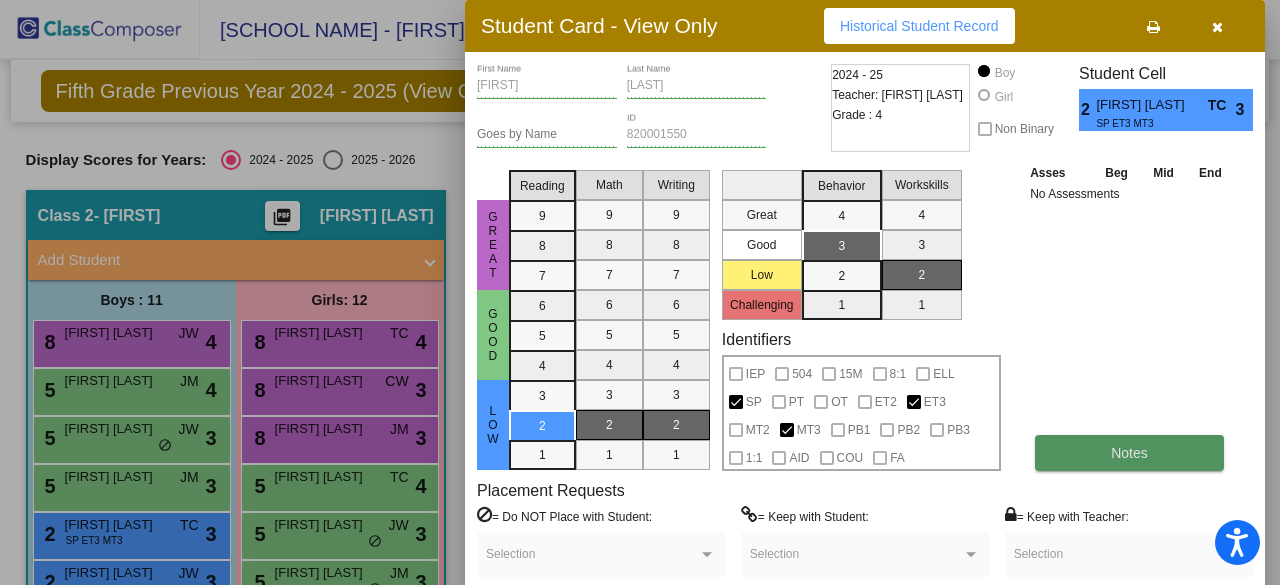 click on "Notes" at bounding box center (1129, 453) 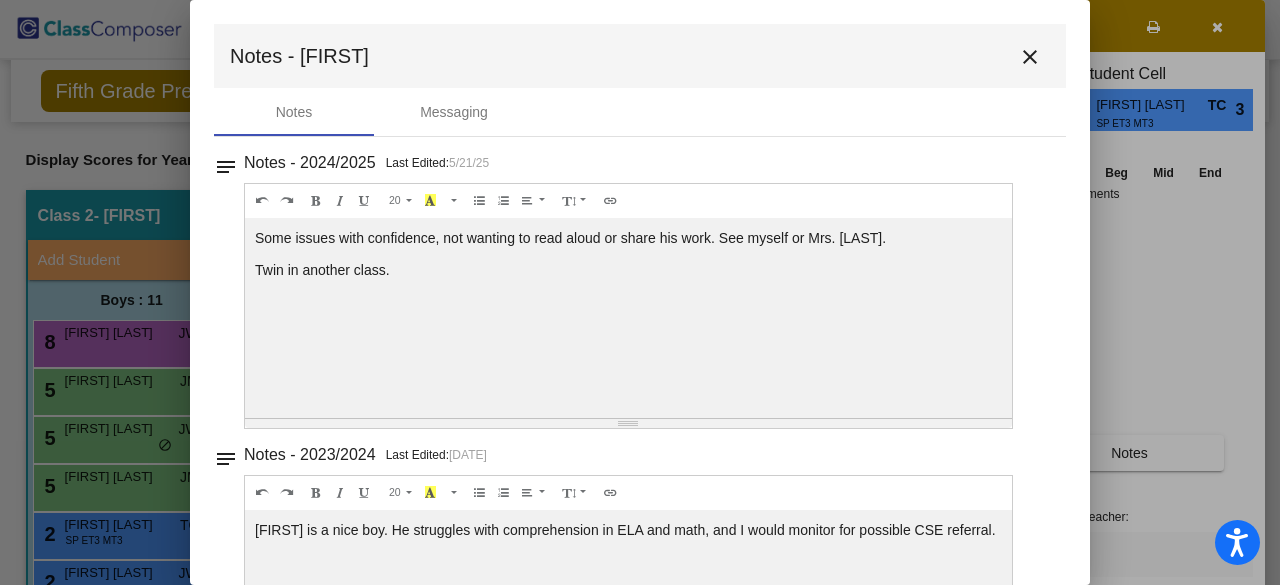 click on "close" at bounding box center [1030, 57] 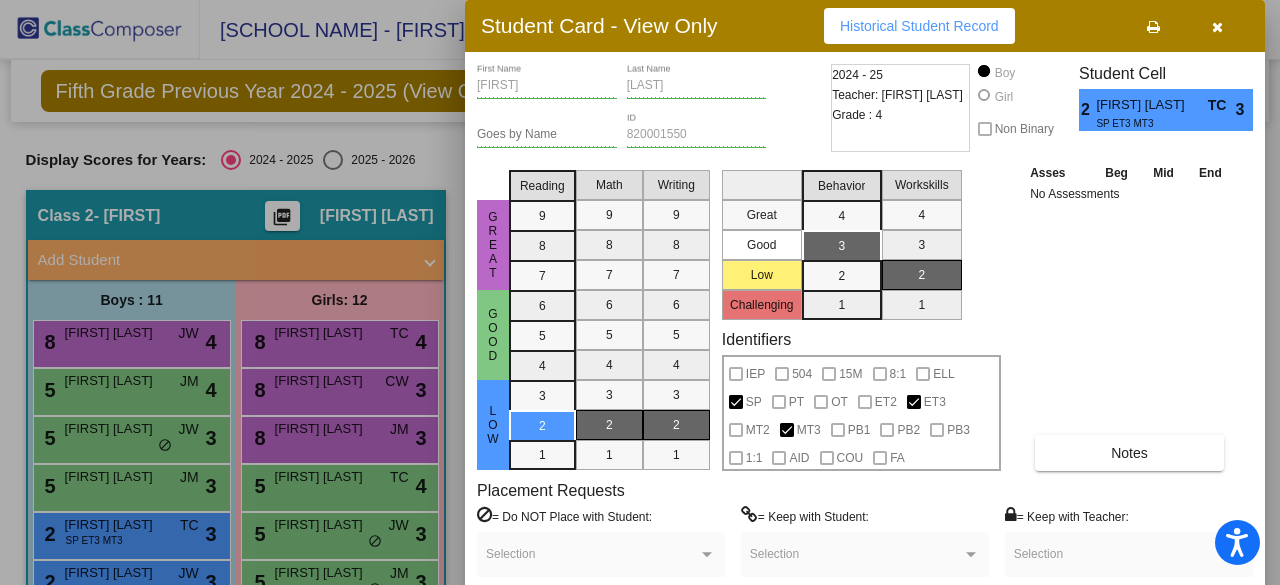 click at bounding box center [640, 292] 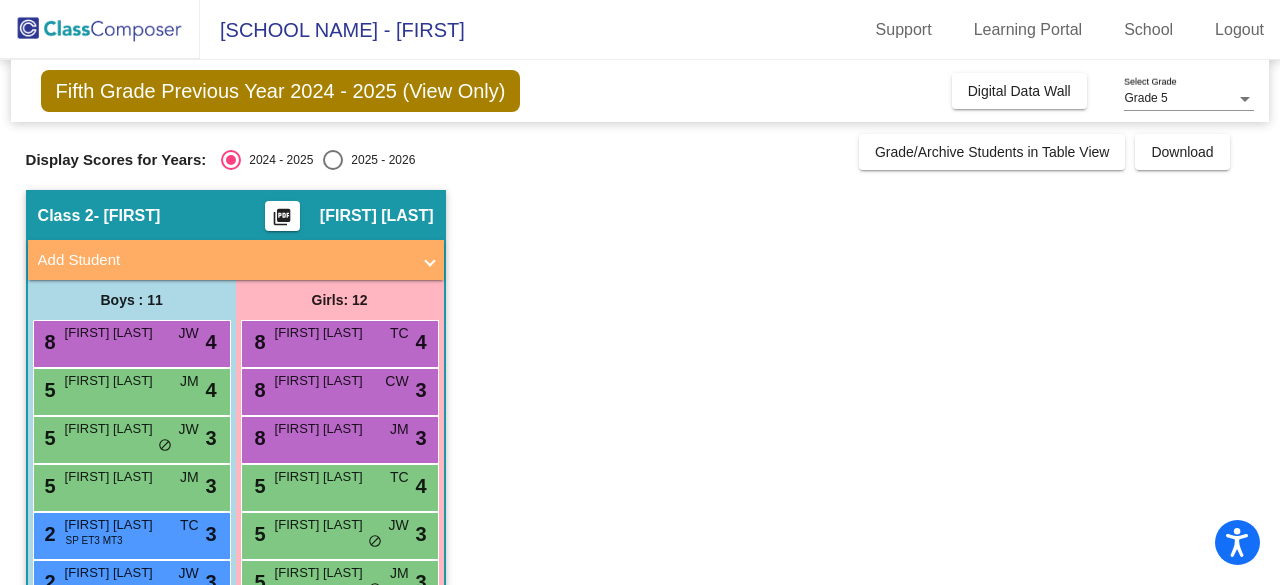 click on "[FIRST] [LAST]" at bounding box center [115, 573] 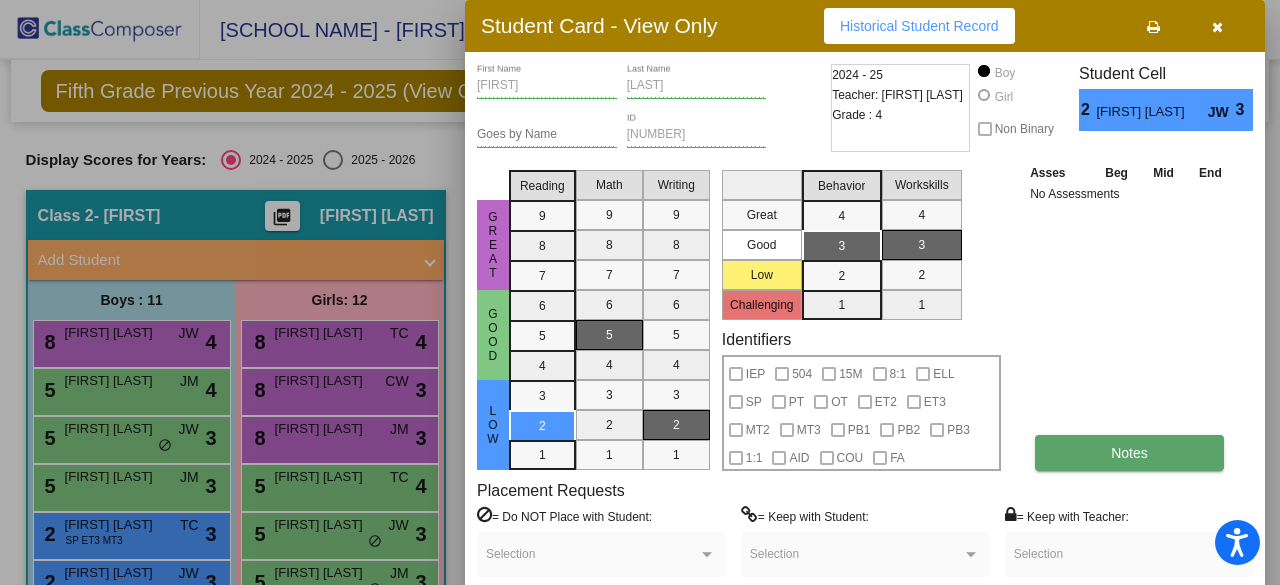 click on "Notes" at bounding box center (1129, 453) 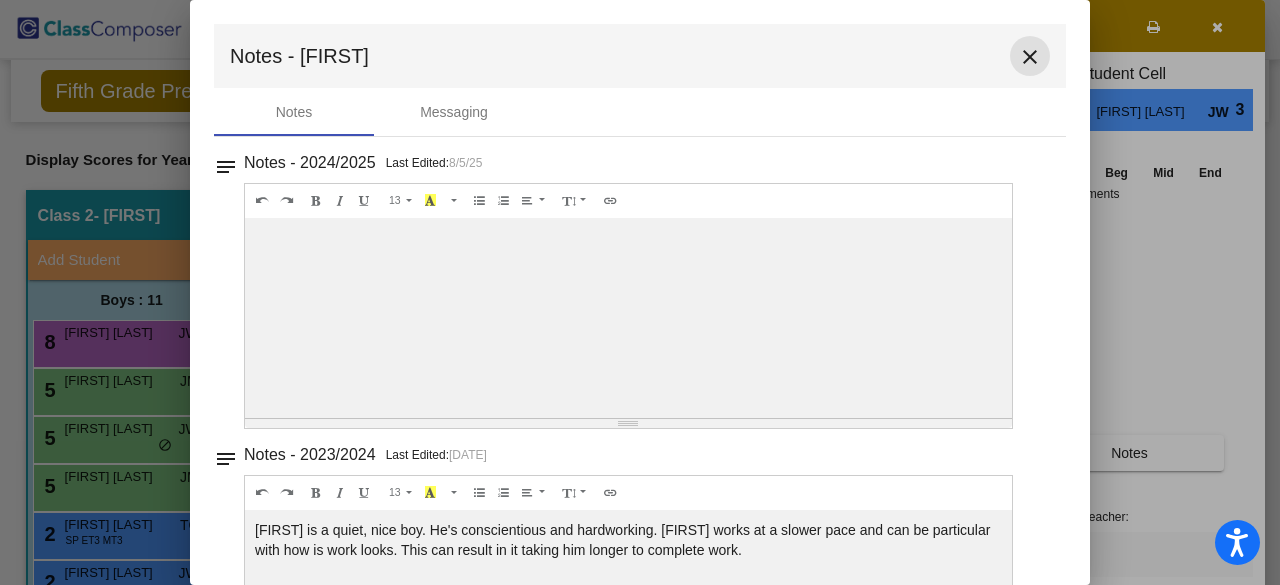 click on "close" at bounding box center [1030, 57] 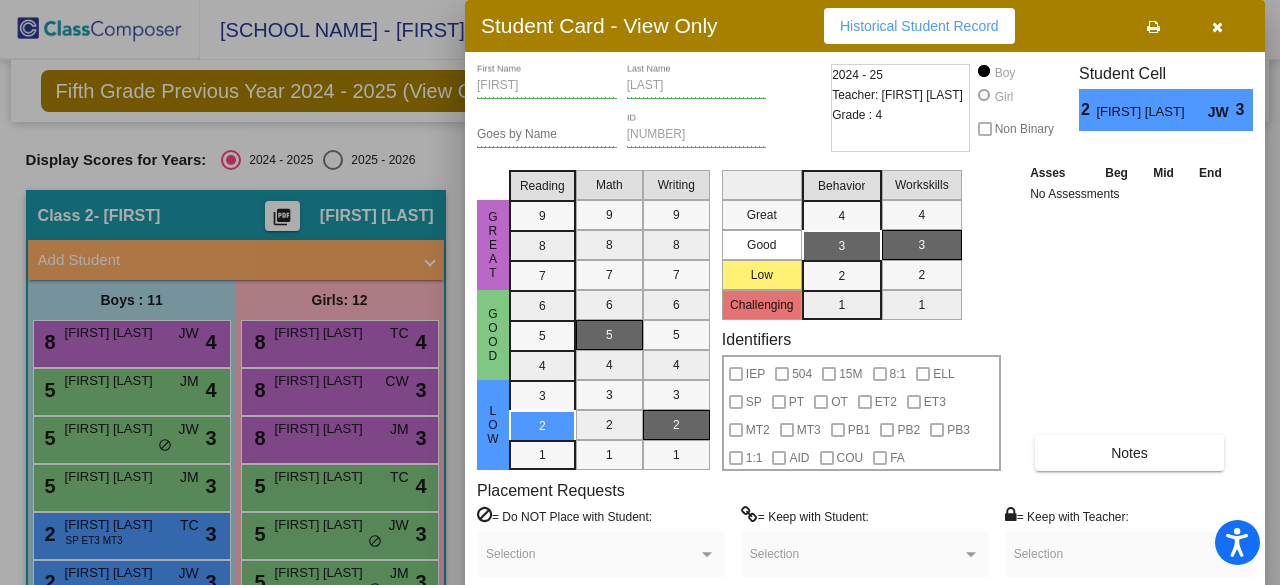 click on "Placement Requests  = Do NOT Place with Student:   Selection  = Keep with Student:   Selection  = Keep with Teacher:   Selection" at bounding box center (865, 537) 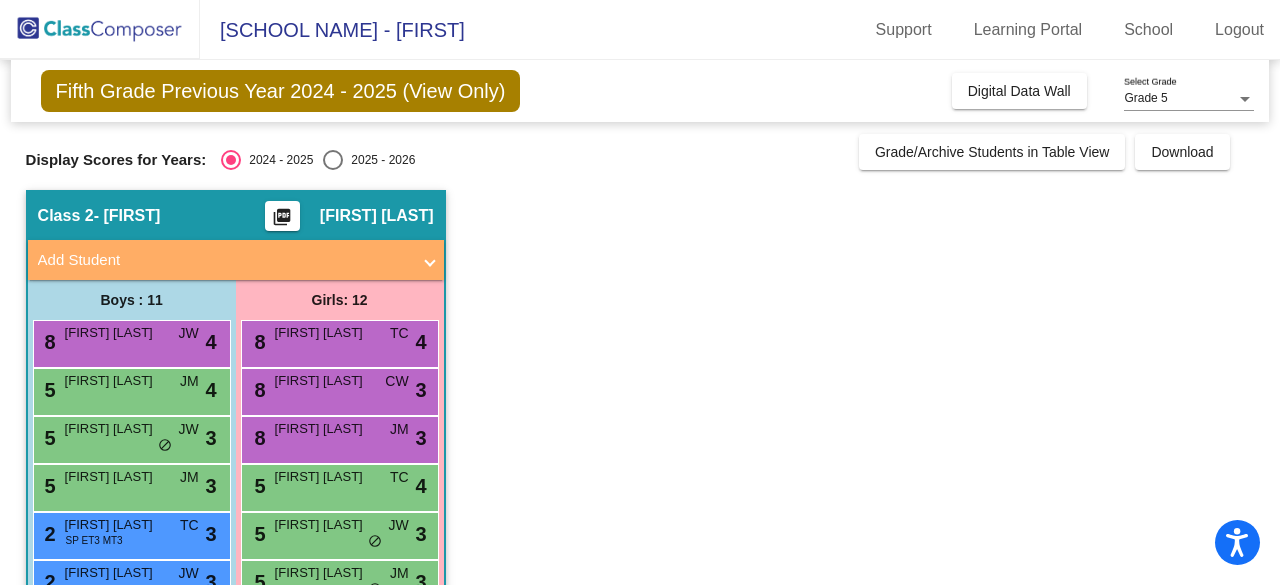 scroll, scrollTop: 200, scrollLeft: 0, axis: vertical 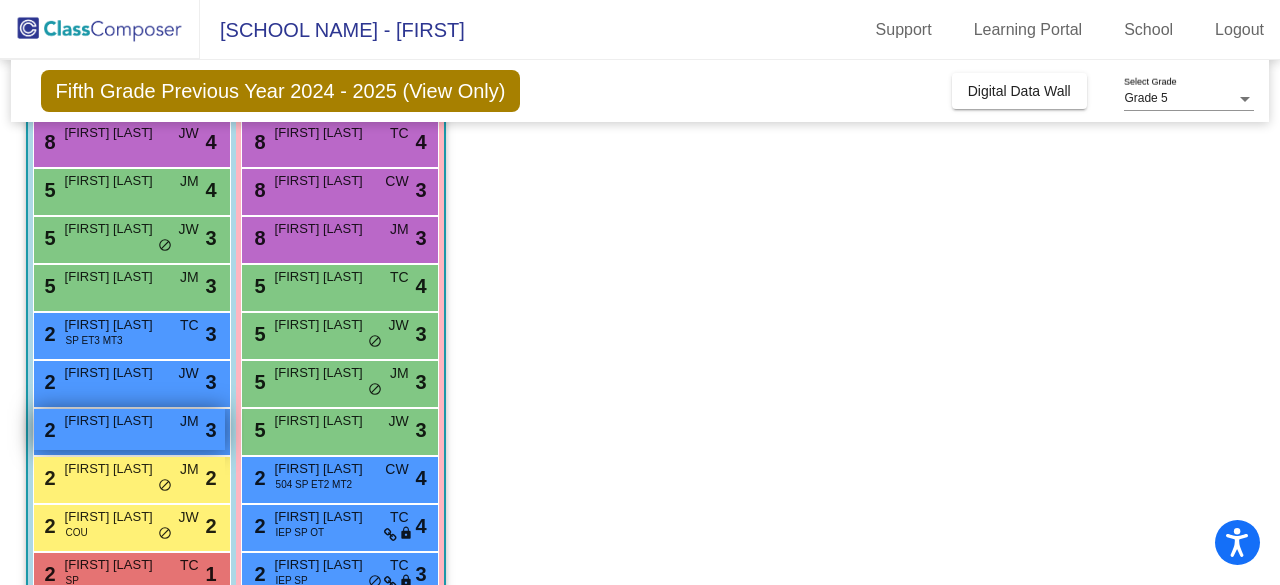 click on "[FIRST] [LAST]" at bounding box center [115, 421] 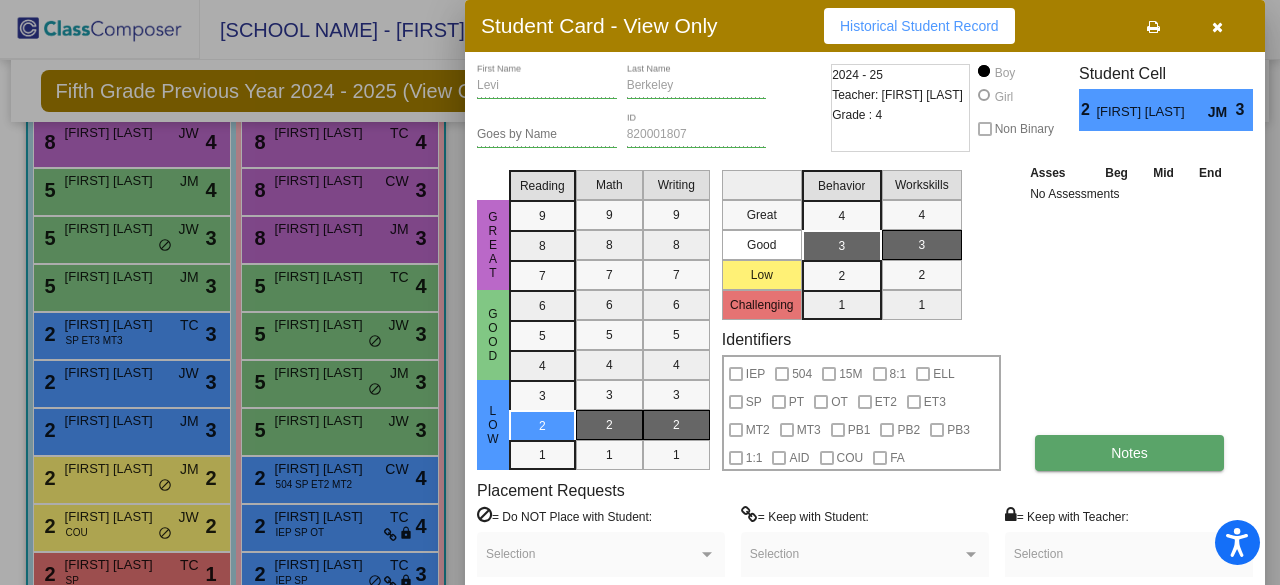 click on "Notes" at bounding box center [1129, 453] 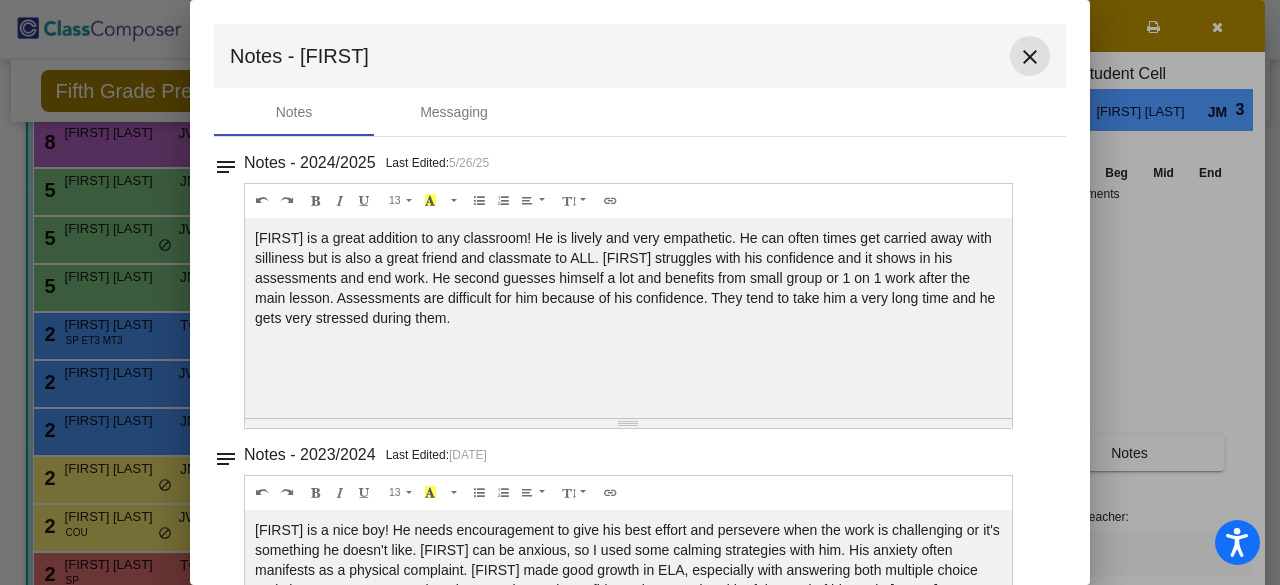 click on "close" at bounding box center [1030, 57] 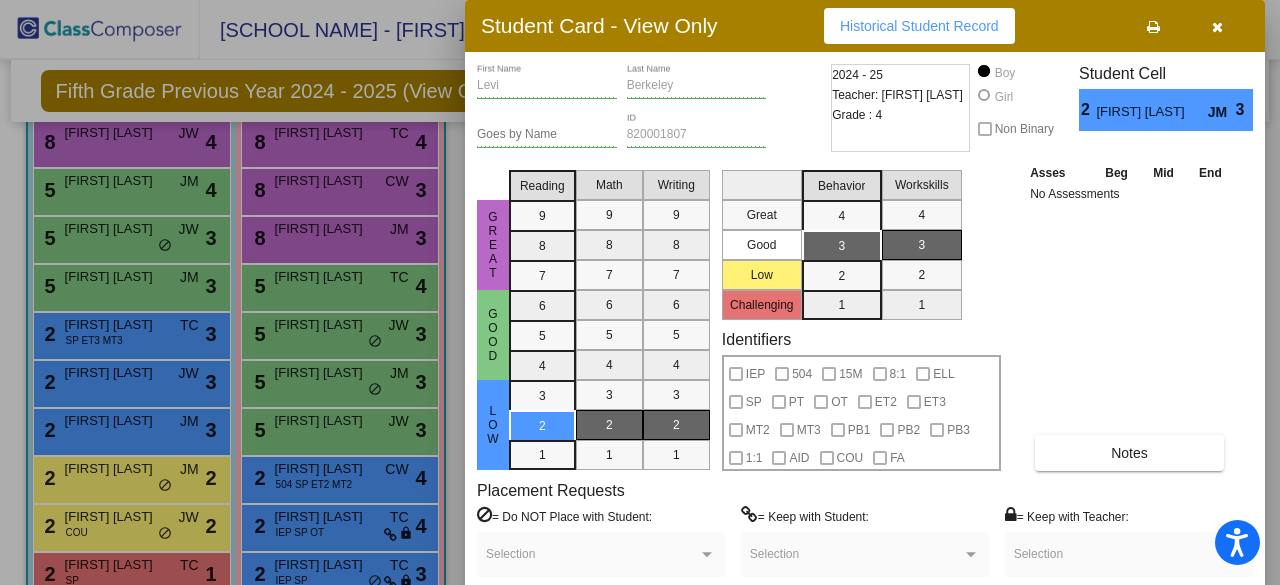 click at bounding box center (640, 292) 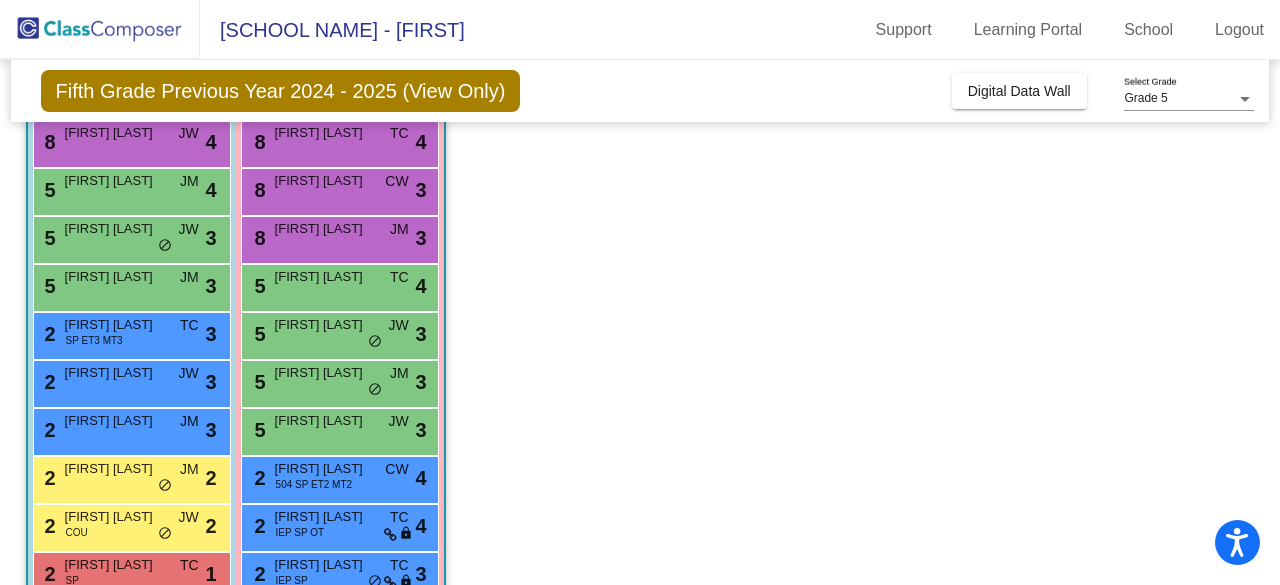 click on "[FIRST] [LAST]" at bounding box center (115, 469) 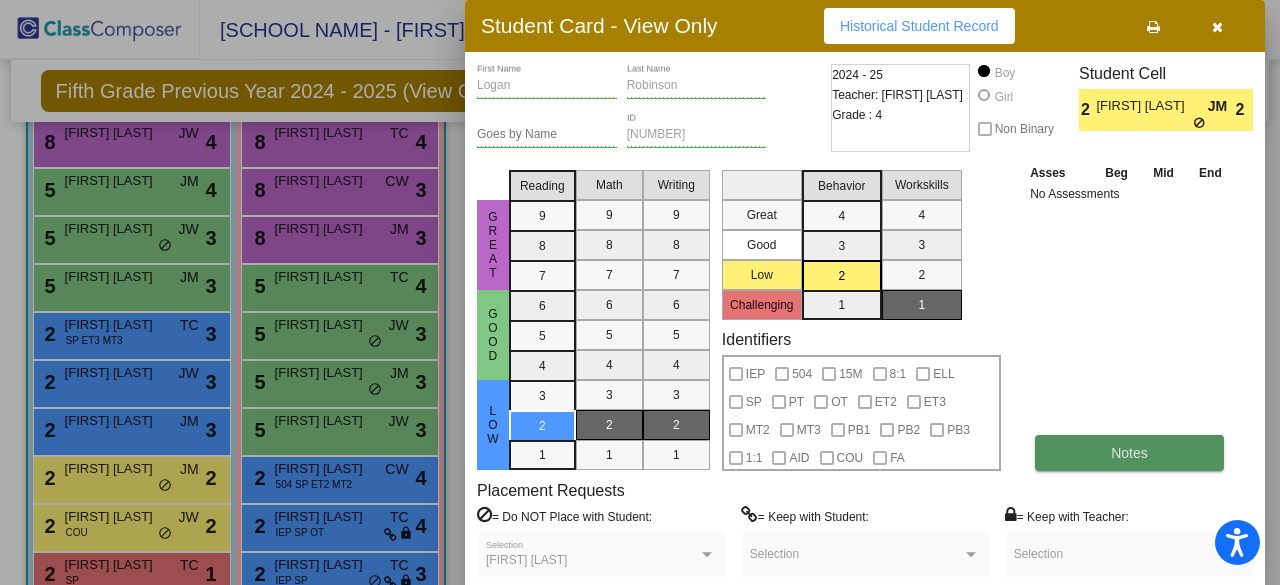click on "Notes" at bounding box center [1129, 453] 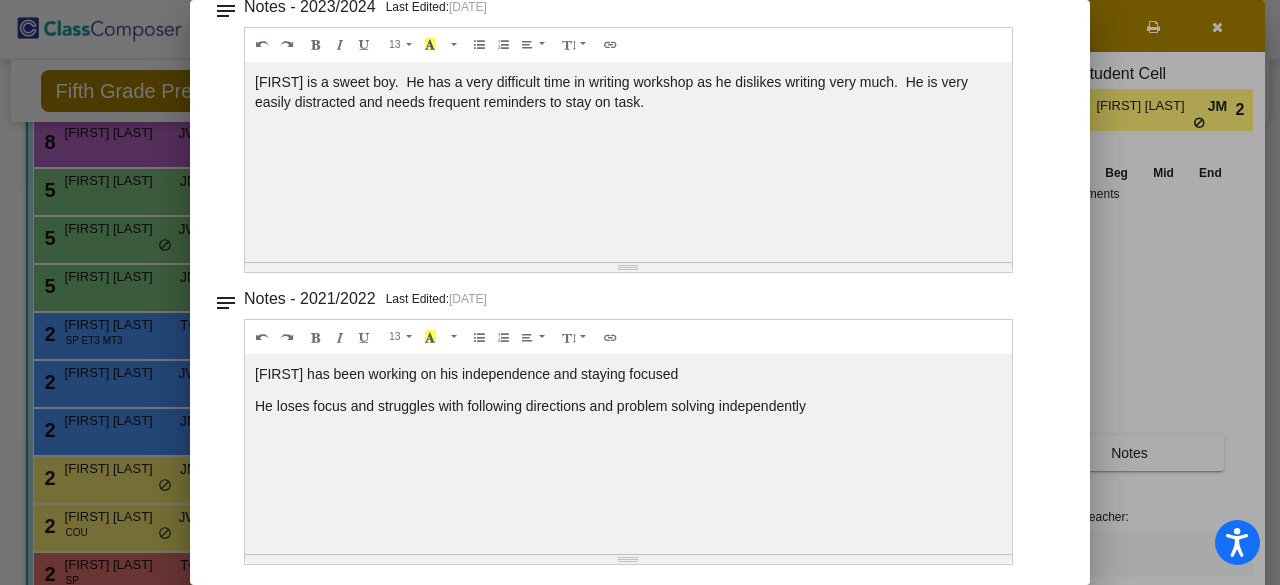 scroll, scrollTop: 48, scrollLeft: 0, axis: vertical 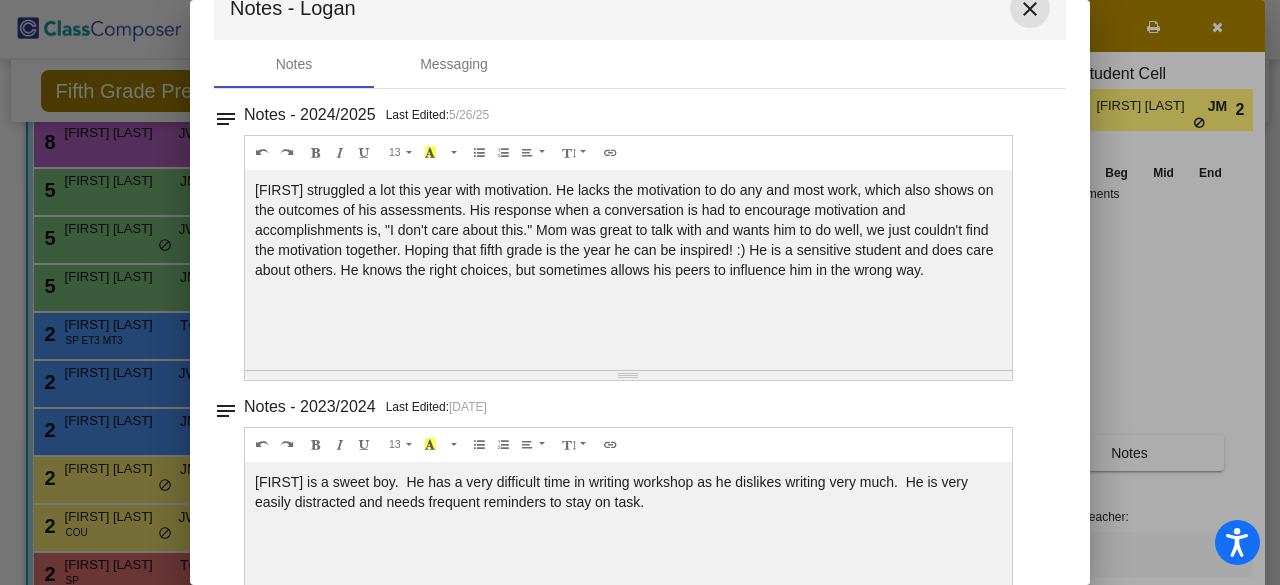 click on "close" at bounding box center [1030, 9] 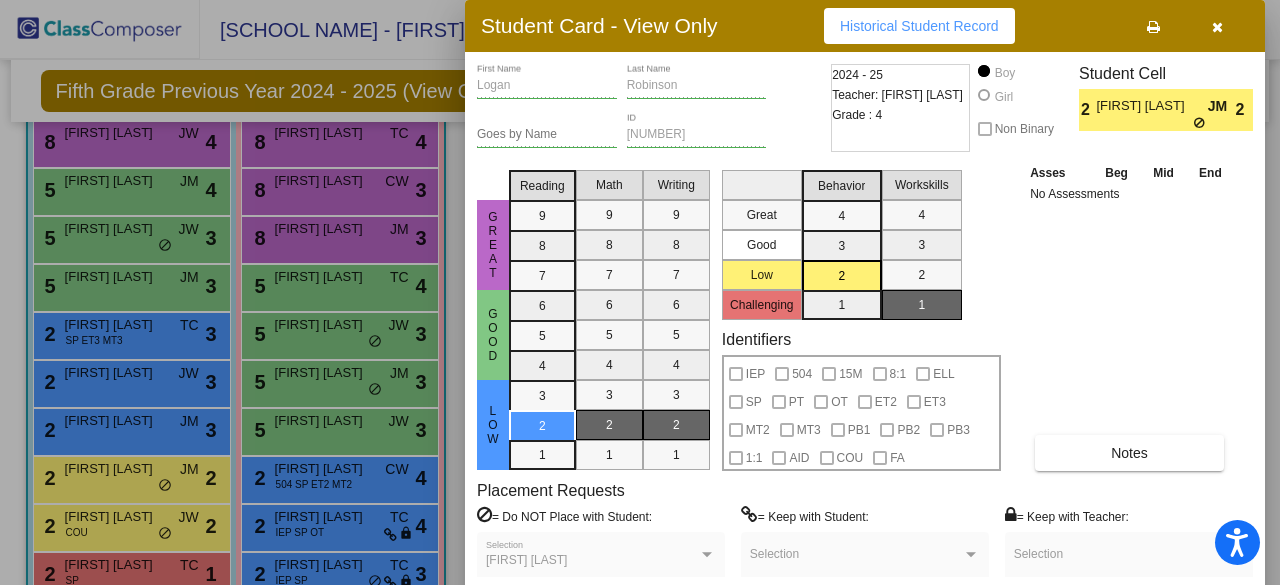click at bounding box center (640, 292) 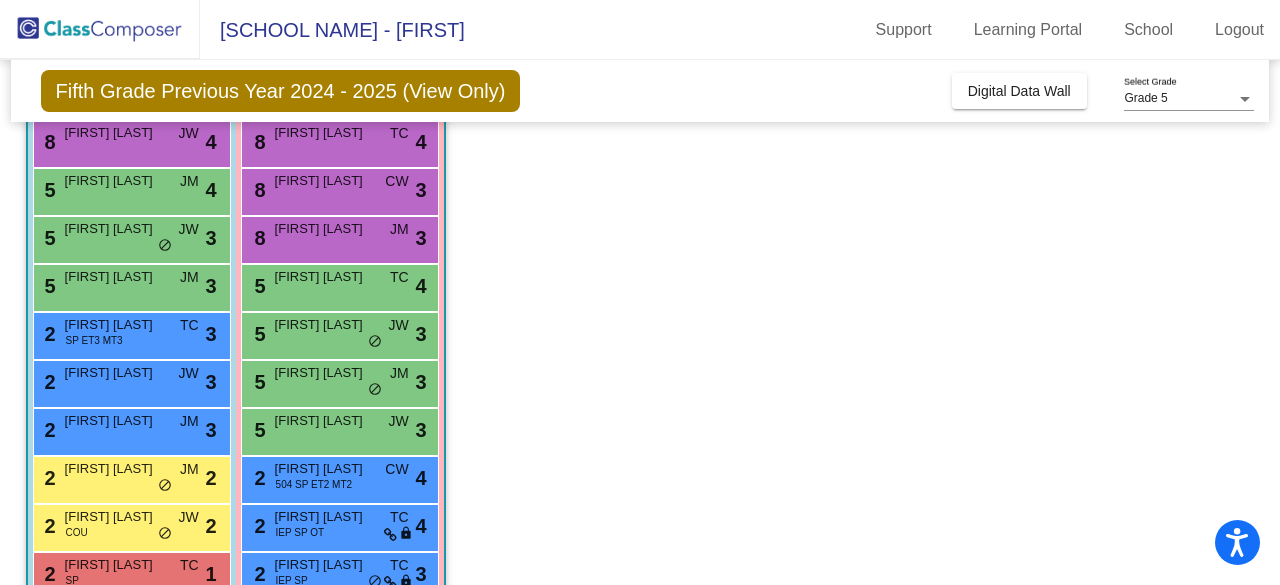 click on "[FIRST] [LAST]" at bounding box center (115, 517) 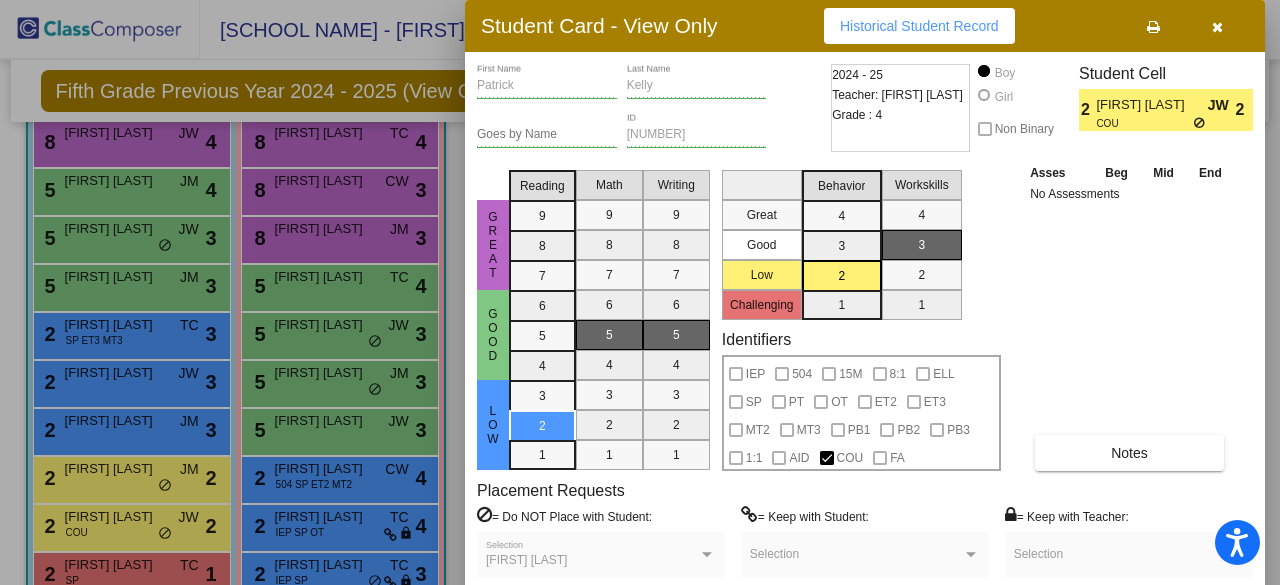 click at bounding box center (640, 292) 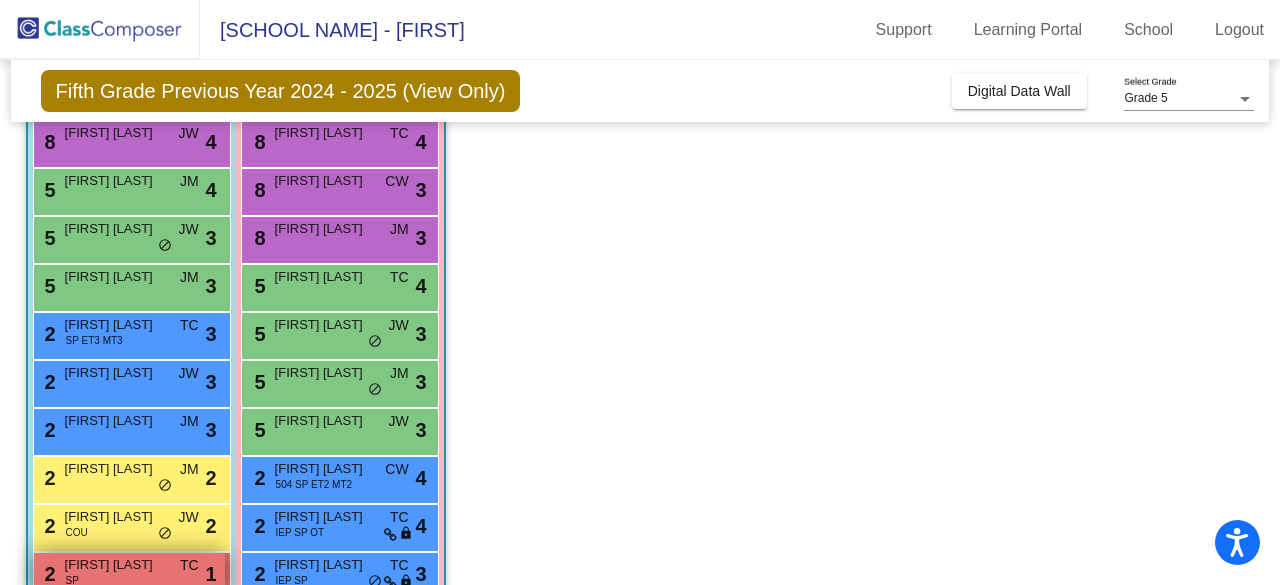 click on "[FIRST] [LAST]" at bounding box center (115, 565) 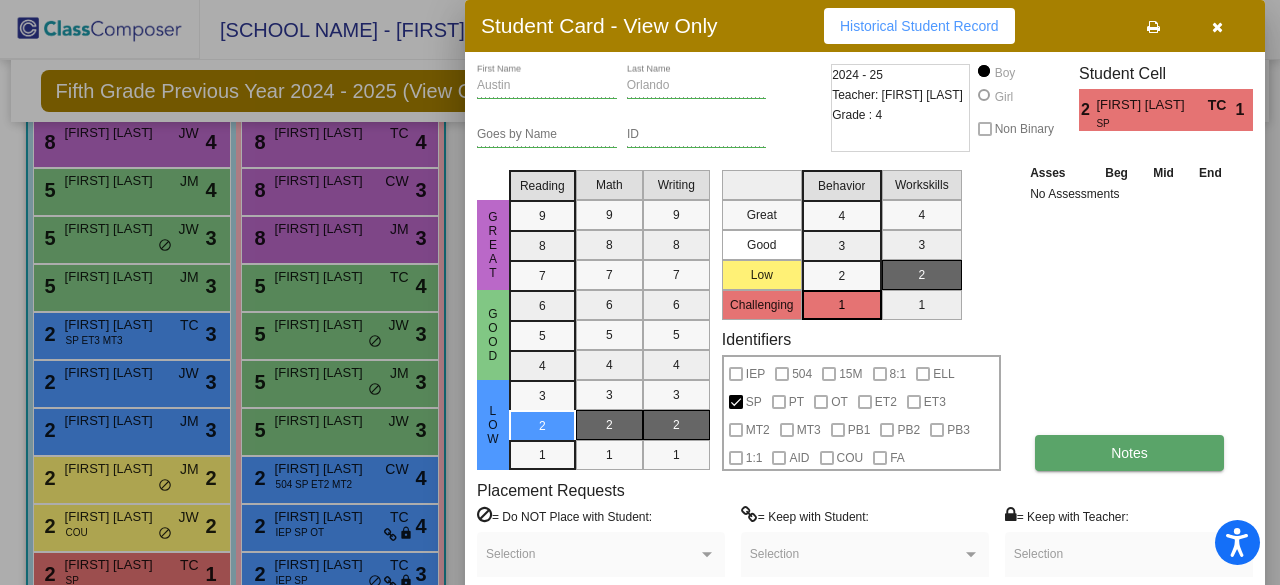 click on "Notes" at bounding box center [1129, 453] 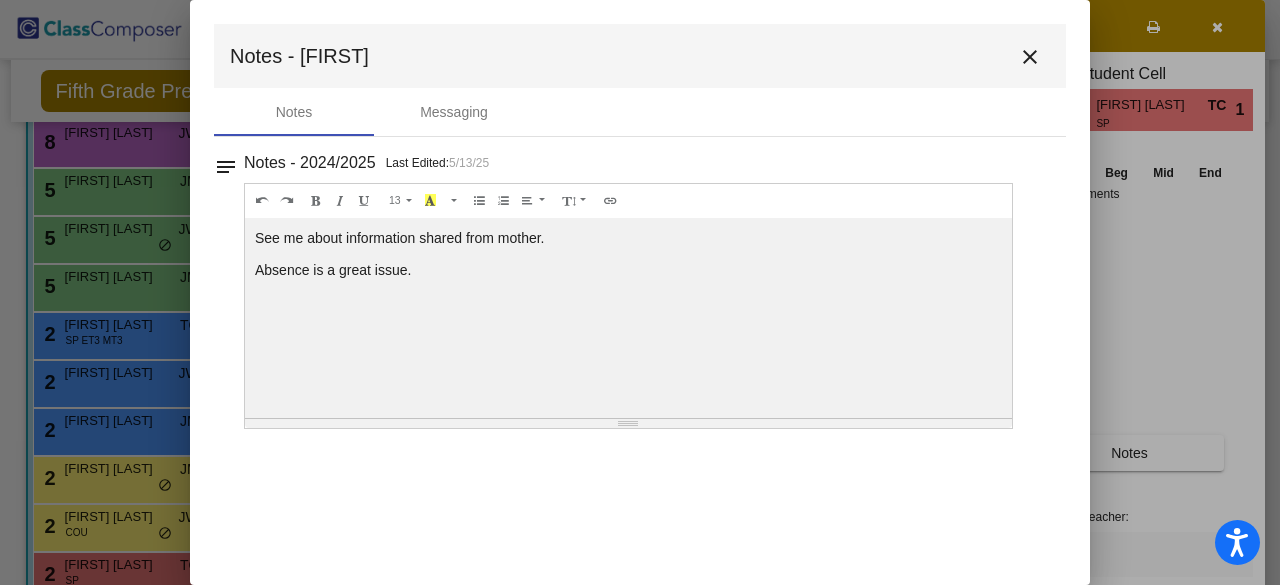 click on "close" at bounding box center [1030, 57] 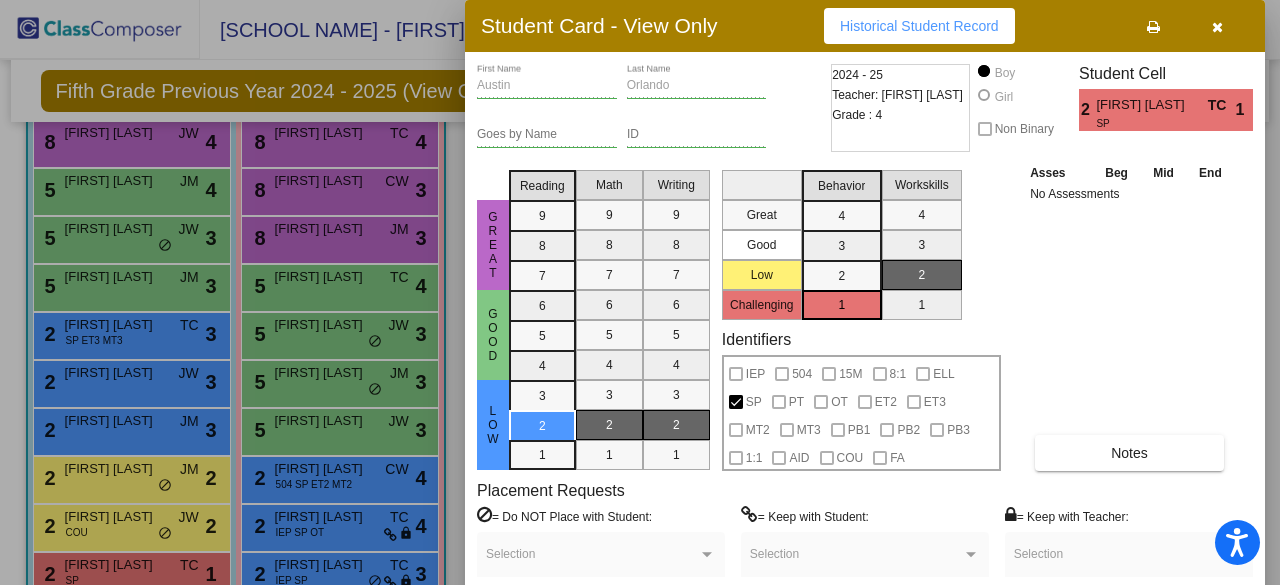 click at bounding box center (640, 292) 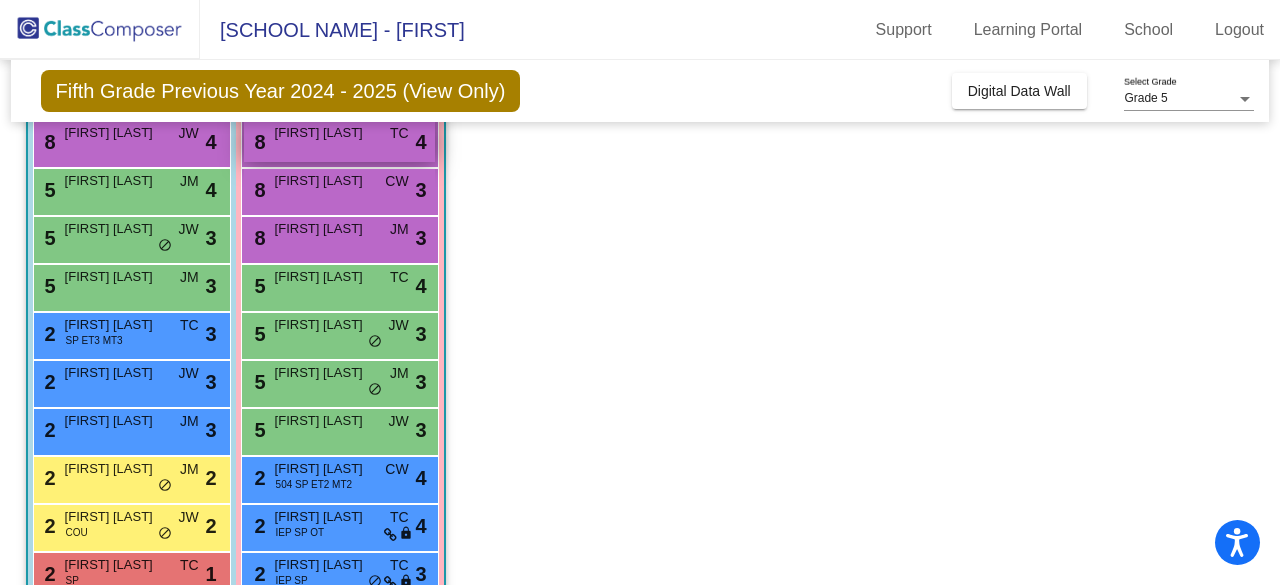 click on "[NUMBER] [FIRST] [LAST] TC lock do_not_disturb_alt [NUMBER]" at bounding box center (339, 141) 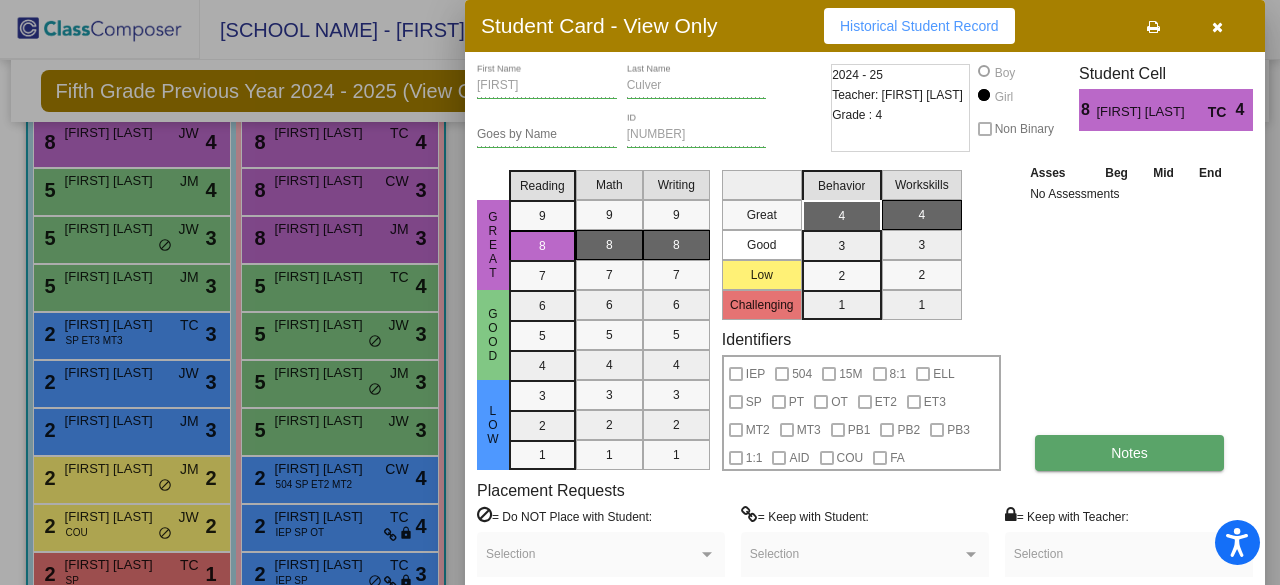 click on "Notes" at bounding box center (1129, 453) 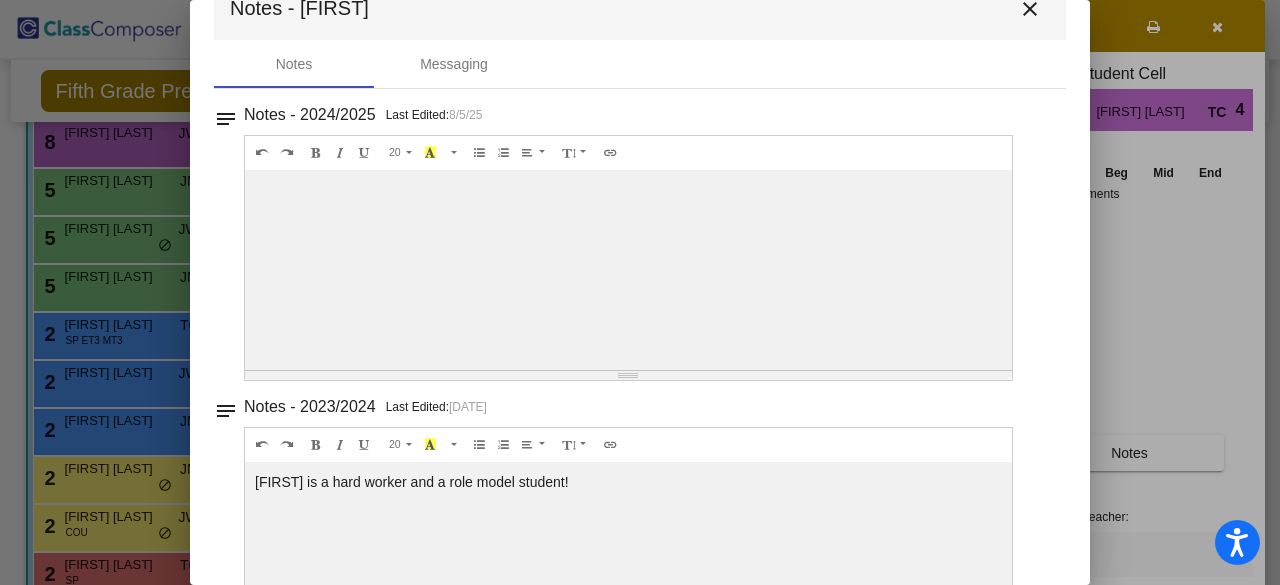 scroll, scrollTop: 0, scrollLeft: 0, axis: both 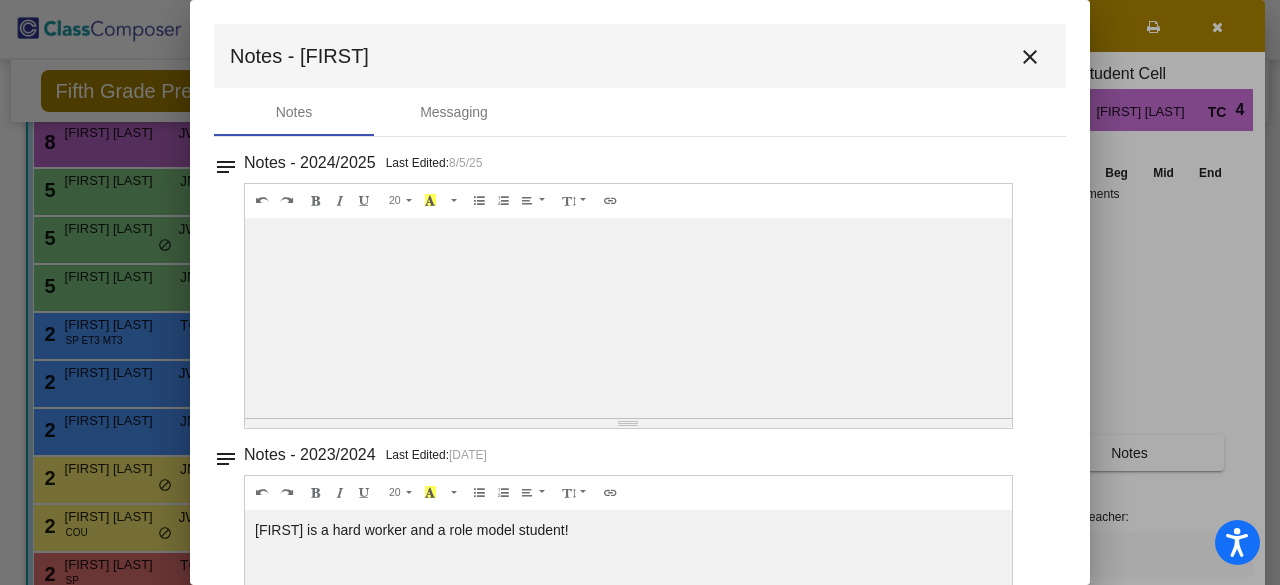 click on "close" at bounding box center (1030, 57) 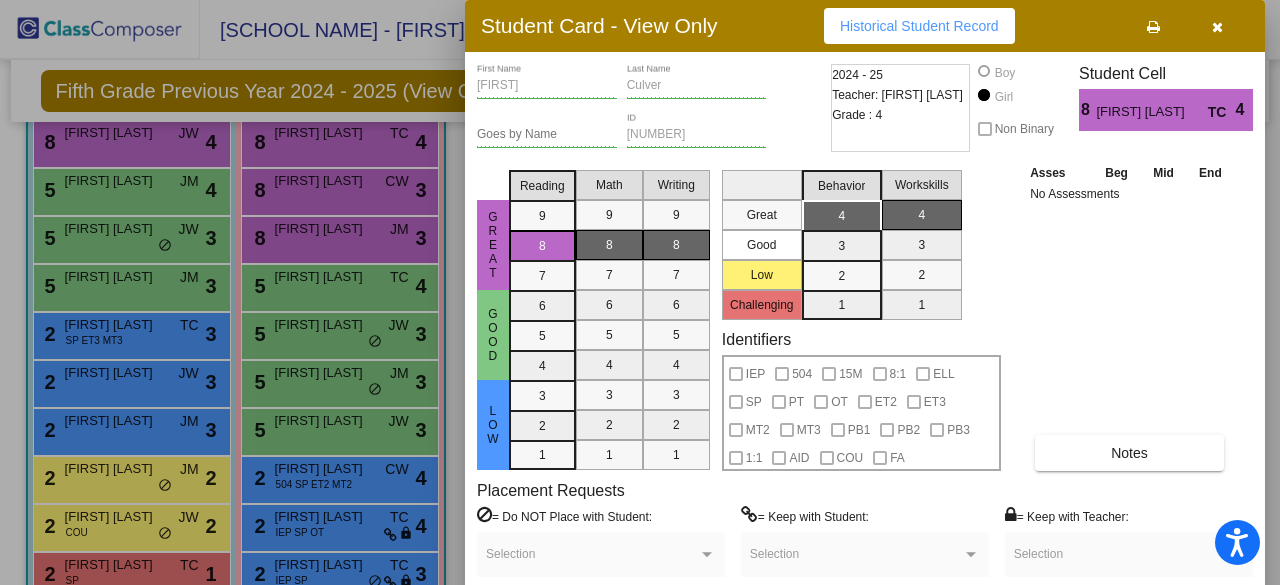 click at bounding box center [640, 292] 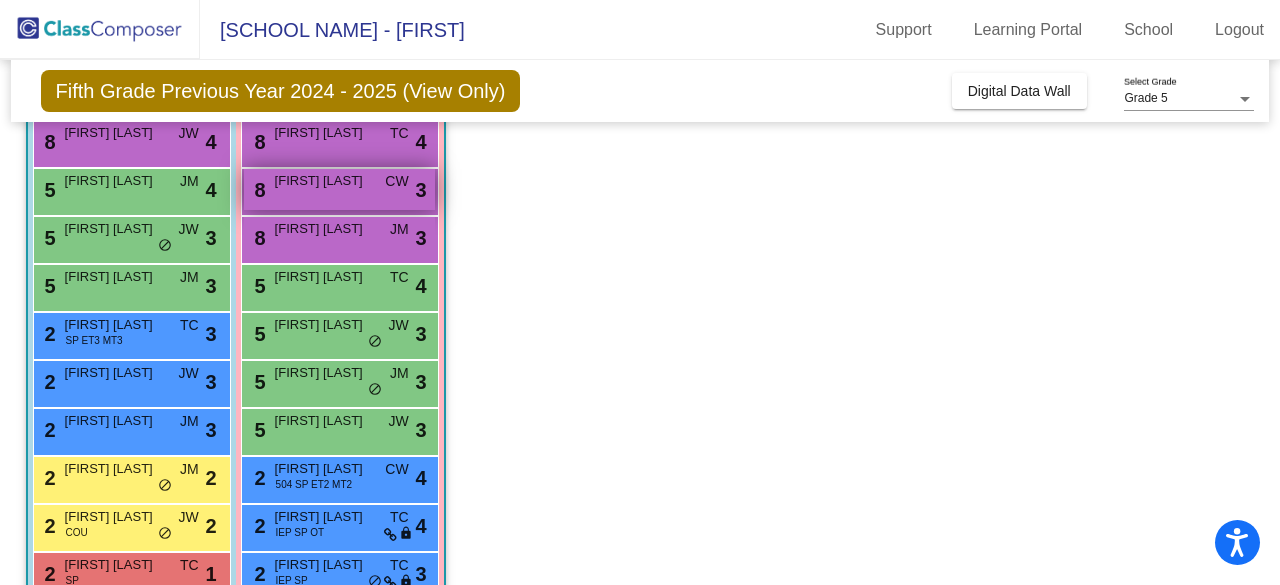 click on "[FIRST] [LAST]" at bounding box center [325, 181] 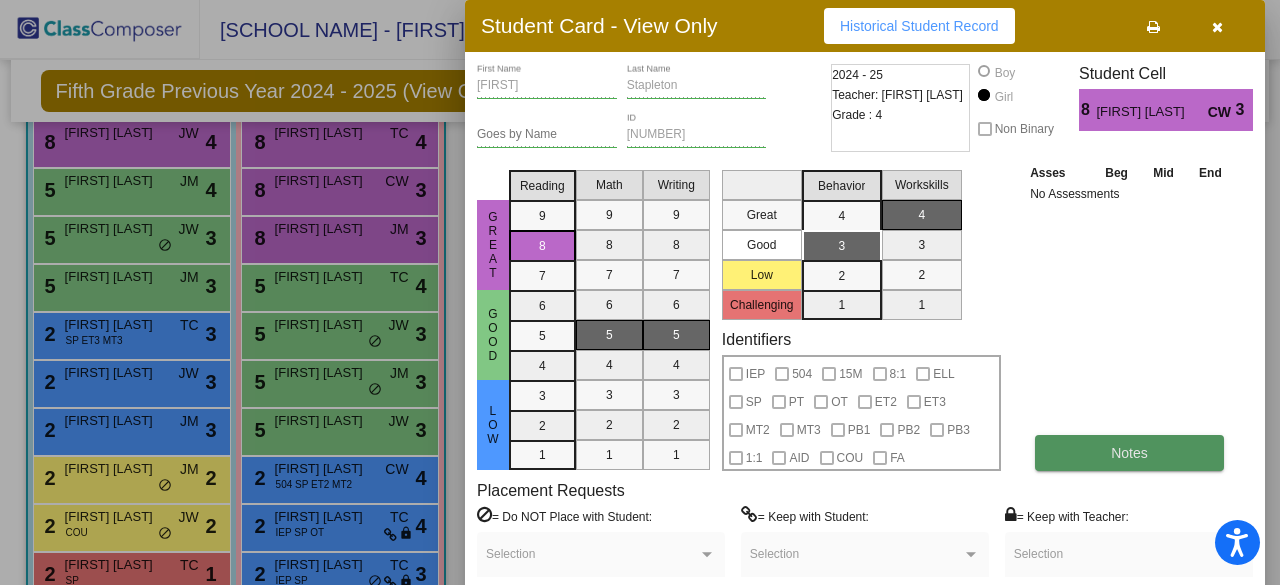 click on "Notes" at bounding box center [1129, 453] 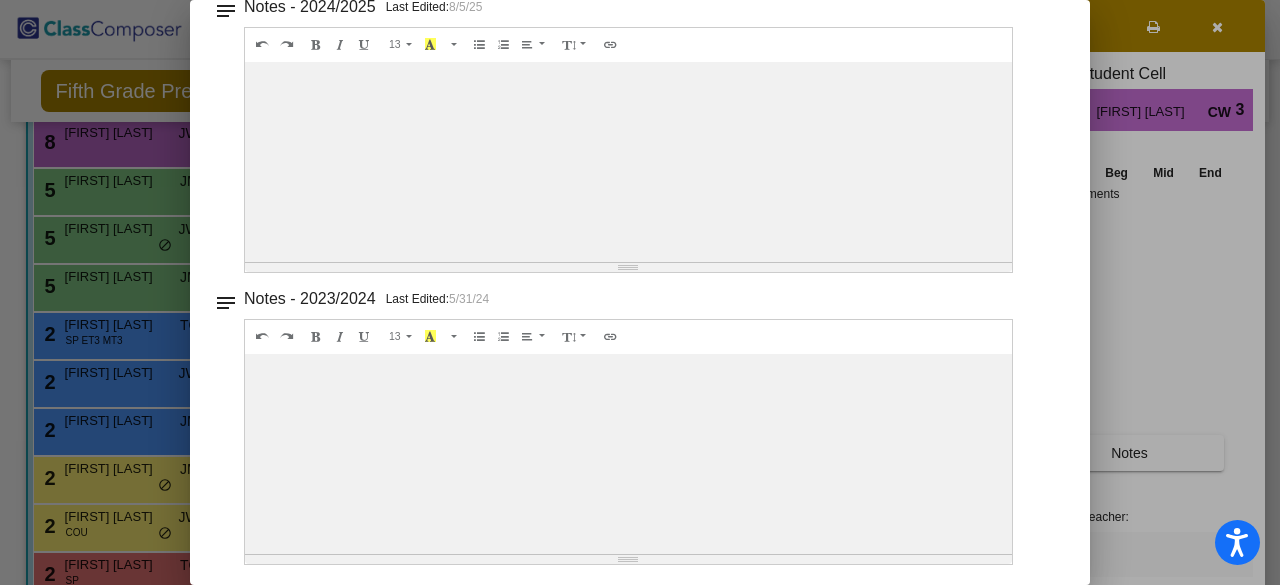 scroll, scrollTop: 0, scrollLeft: 0, axis: both 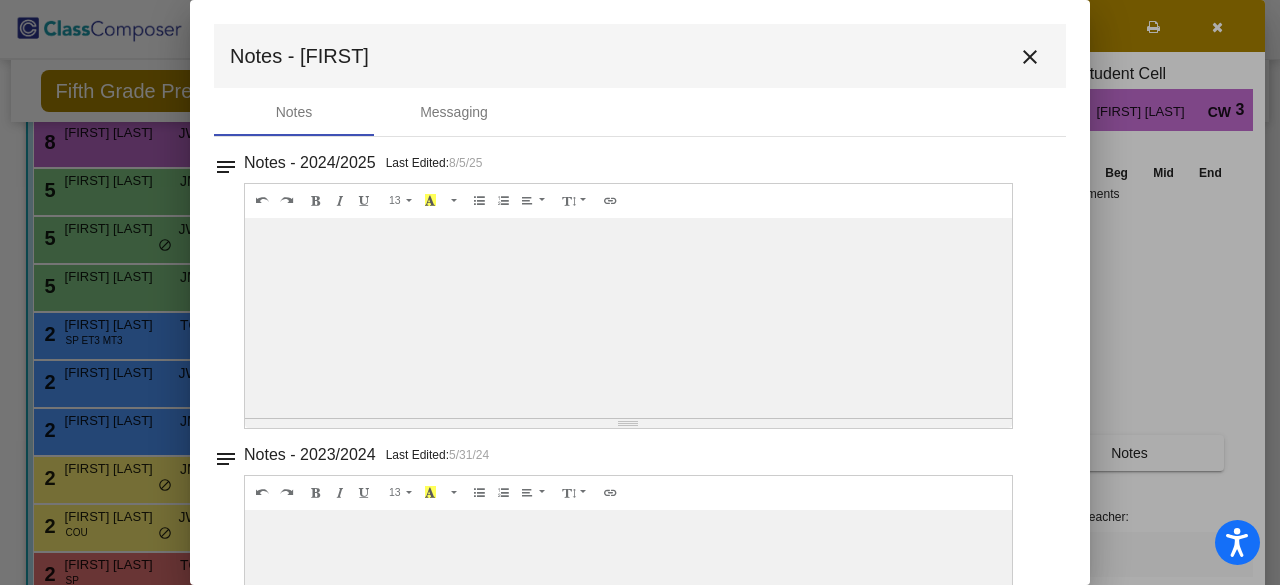 click on "close" at bounding box center [1030, 57] 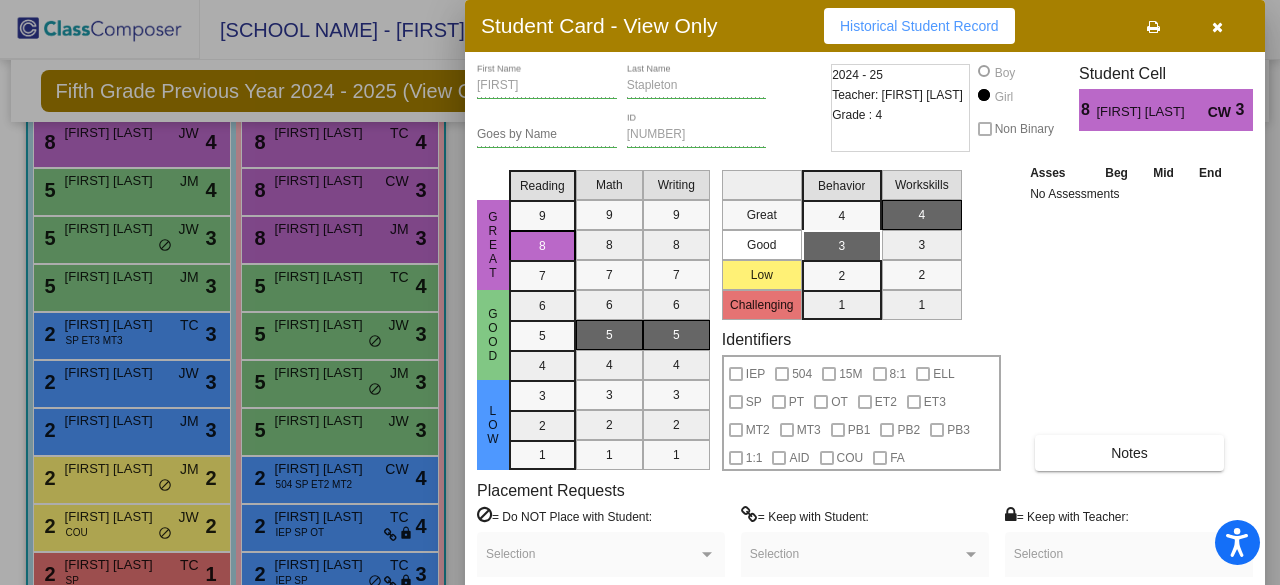 click at bounding box center (640, 292) 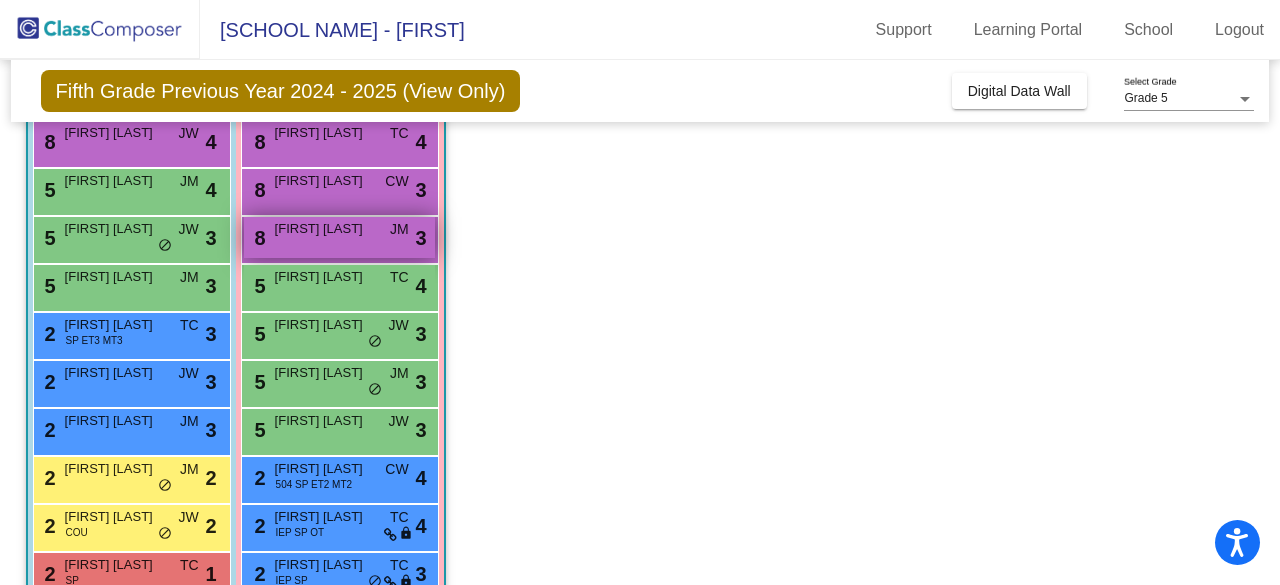 click on "[NUMBER] [FIRST] [LAST] JM lock do_not_disturb_alt [NUMBER]" at bounding box center (339, 237) 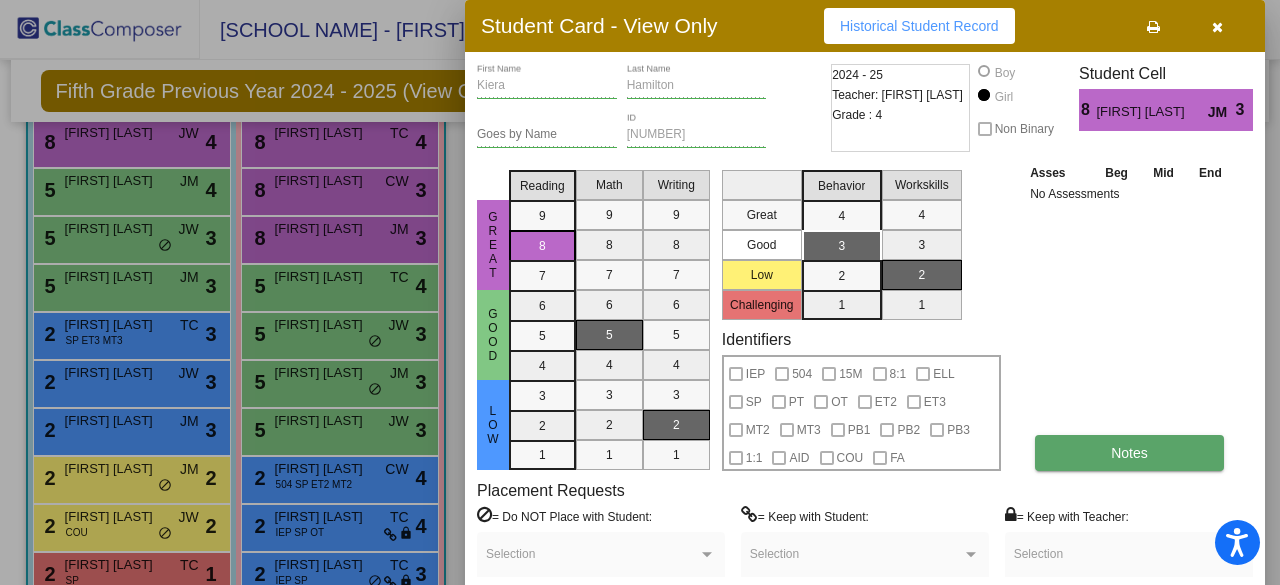 click on "Notes" at bounding box center [1129, 453] 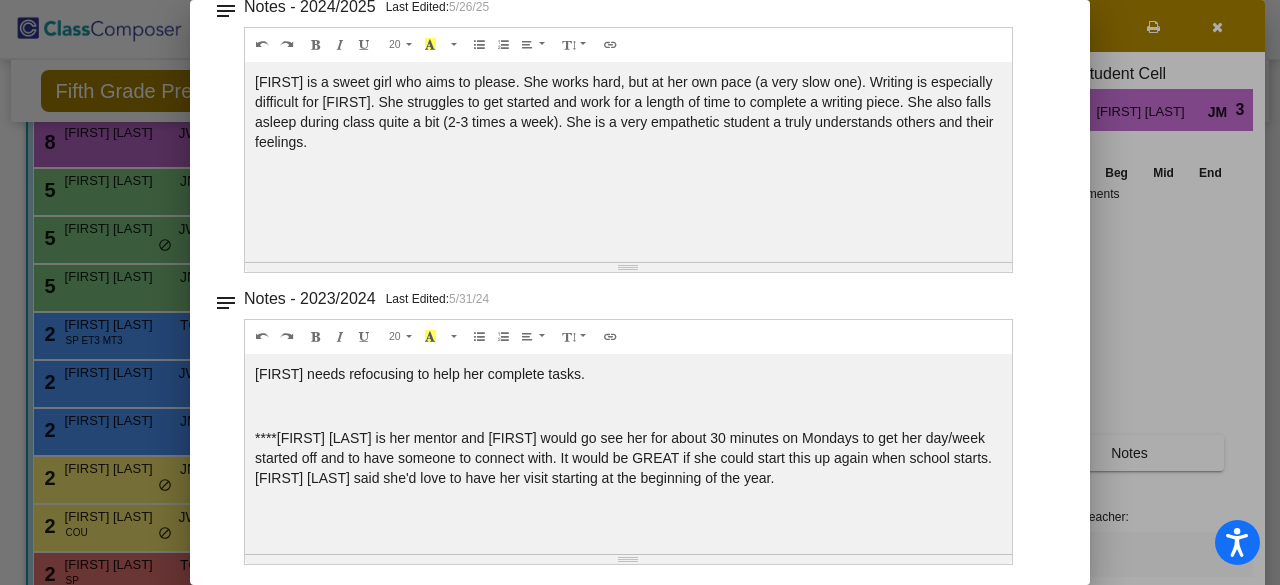 scroll, scrollTop: 0, scrollLeft: 0, axis: both 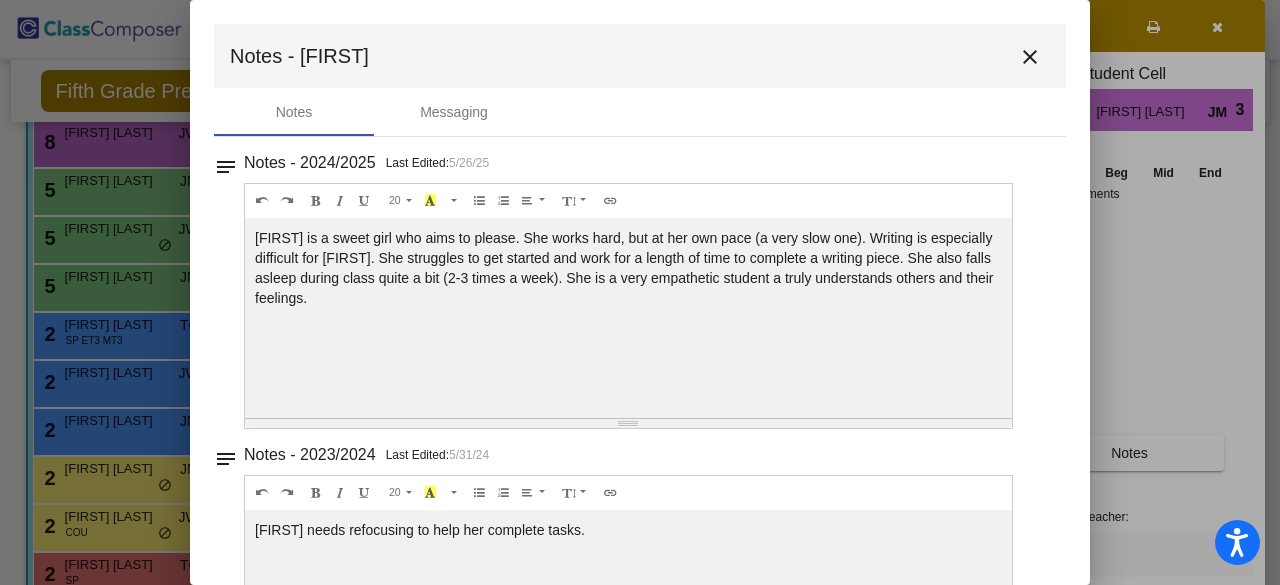 click on "close" at bounding box center [1030, 57] 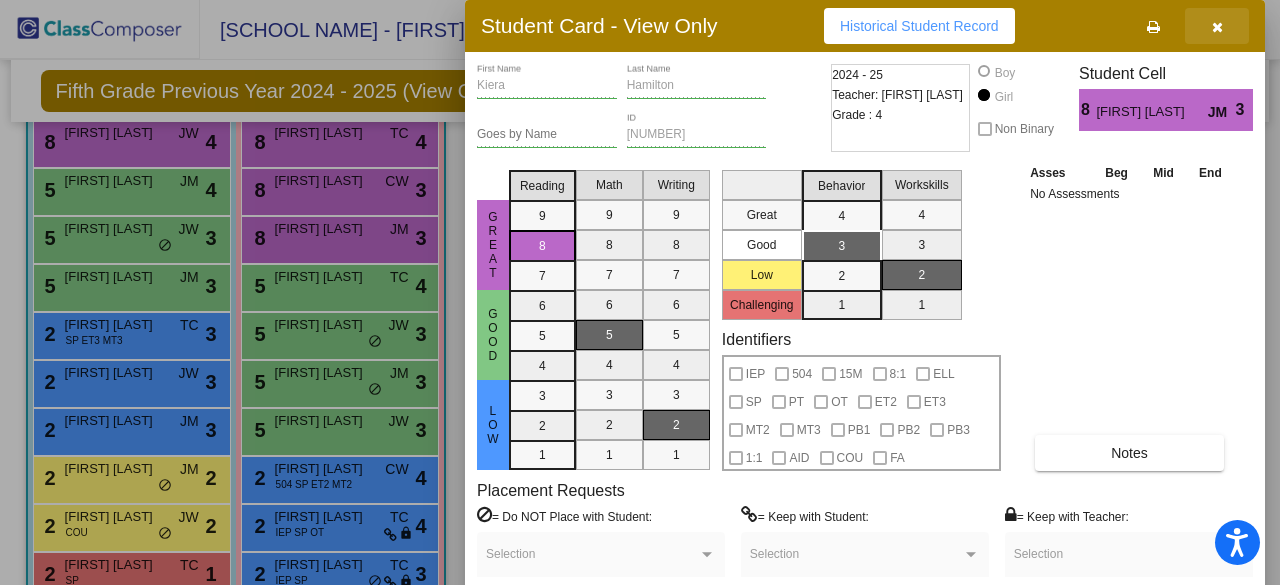 click at bounding box center [1217, 27] 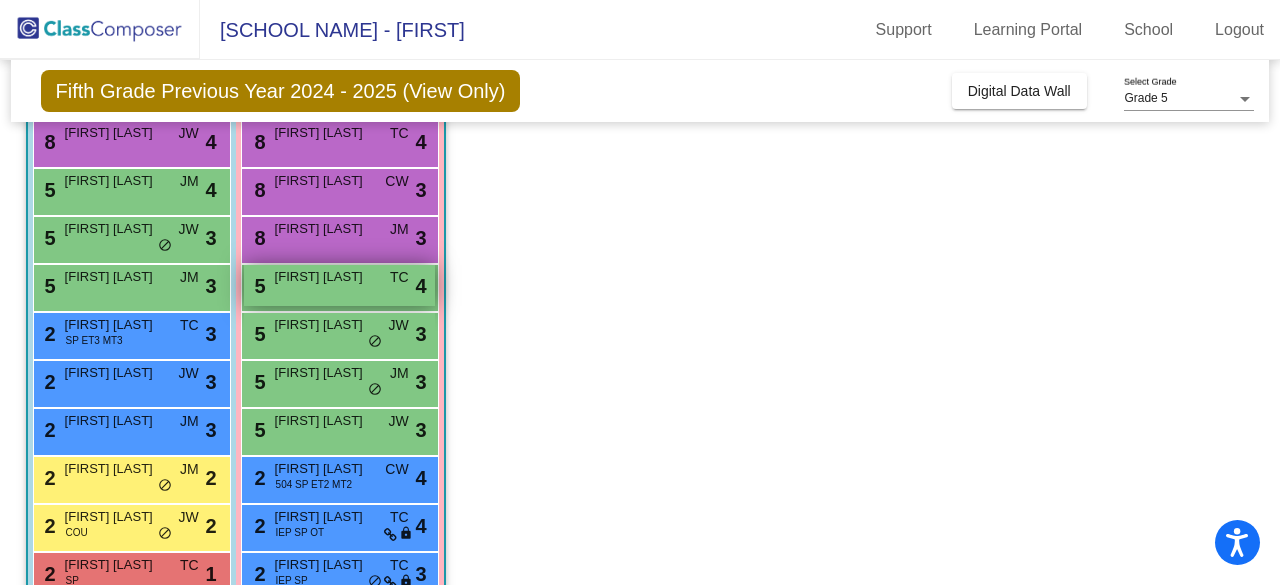 click on "[FIRST] [LAST]" at bounding box center [325, 277] 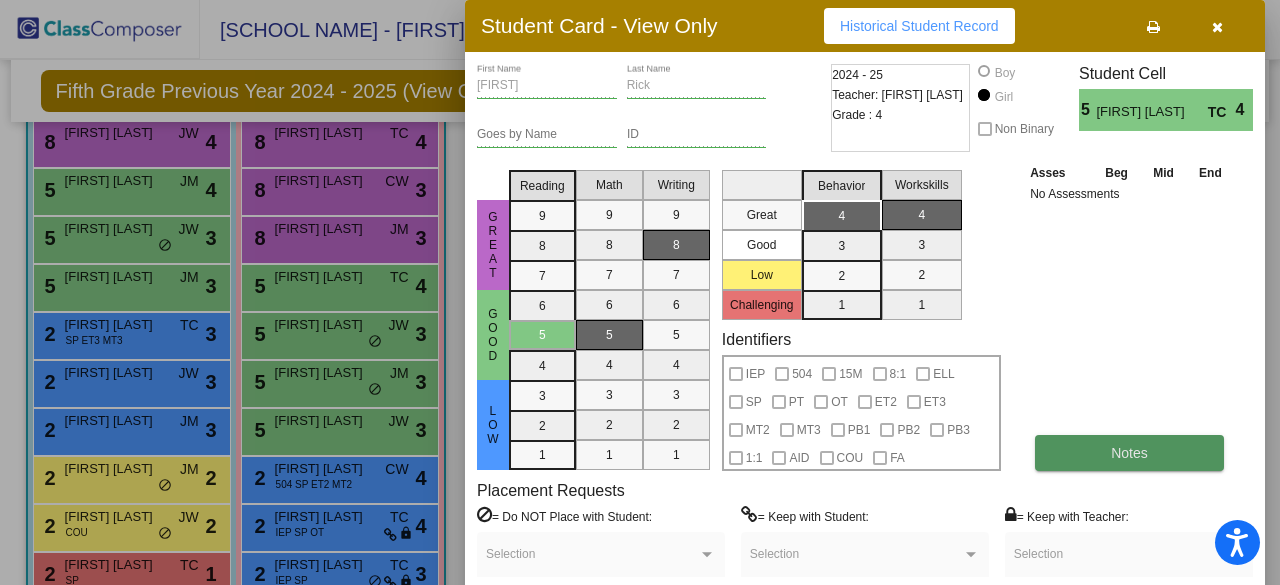 click on "Notes" at bounding box center (1129, 453) 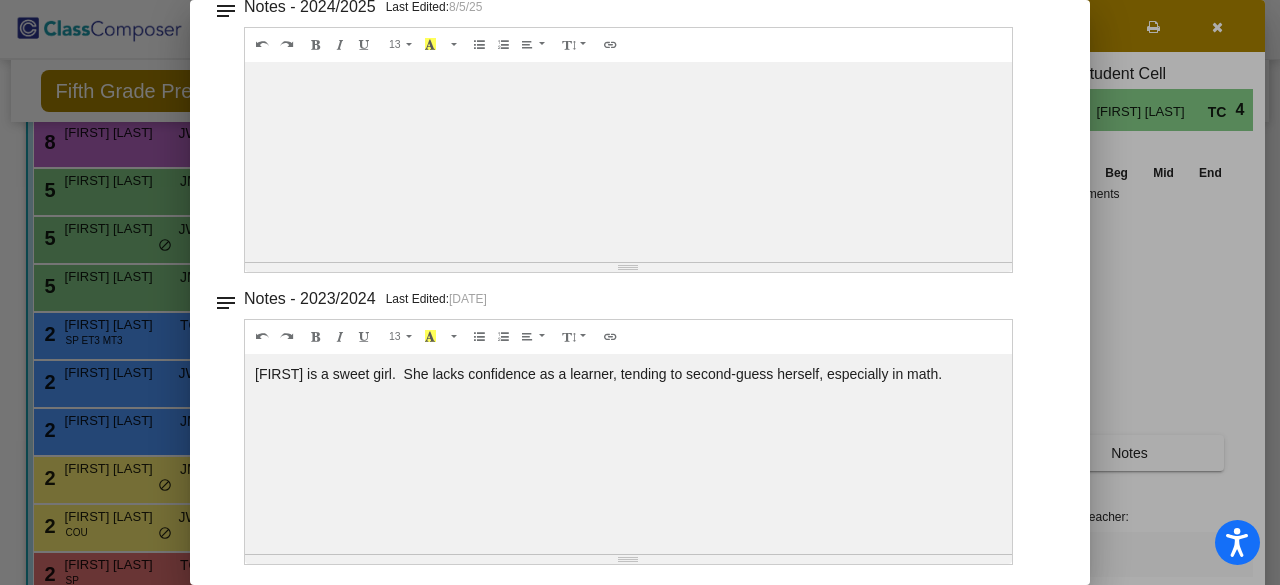 scroll, scrollTop: 0, scrollLeft: 0, axis: both 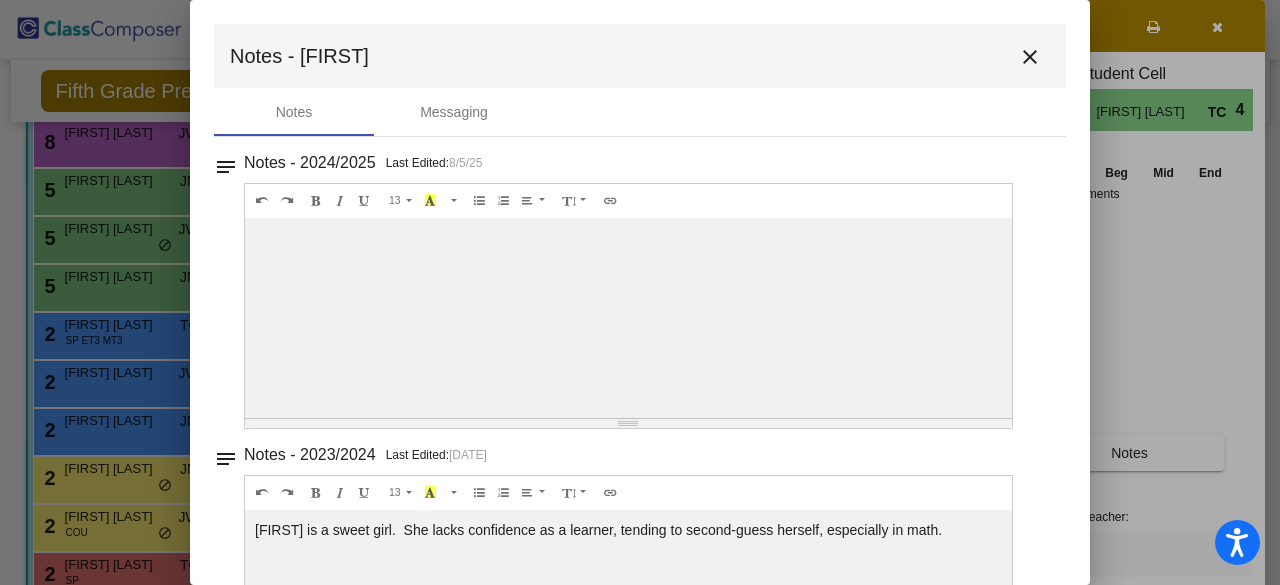 click on "close" at bounding box center [1030, 57] 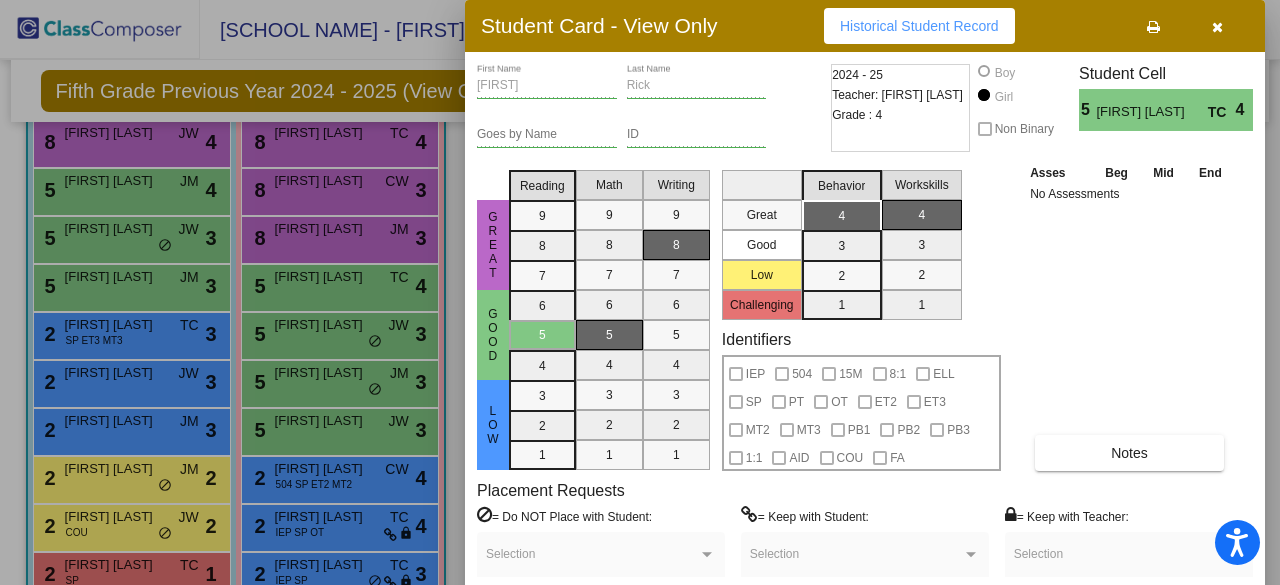 click at bounding box center [640, 292] 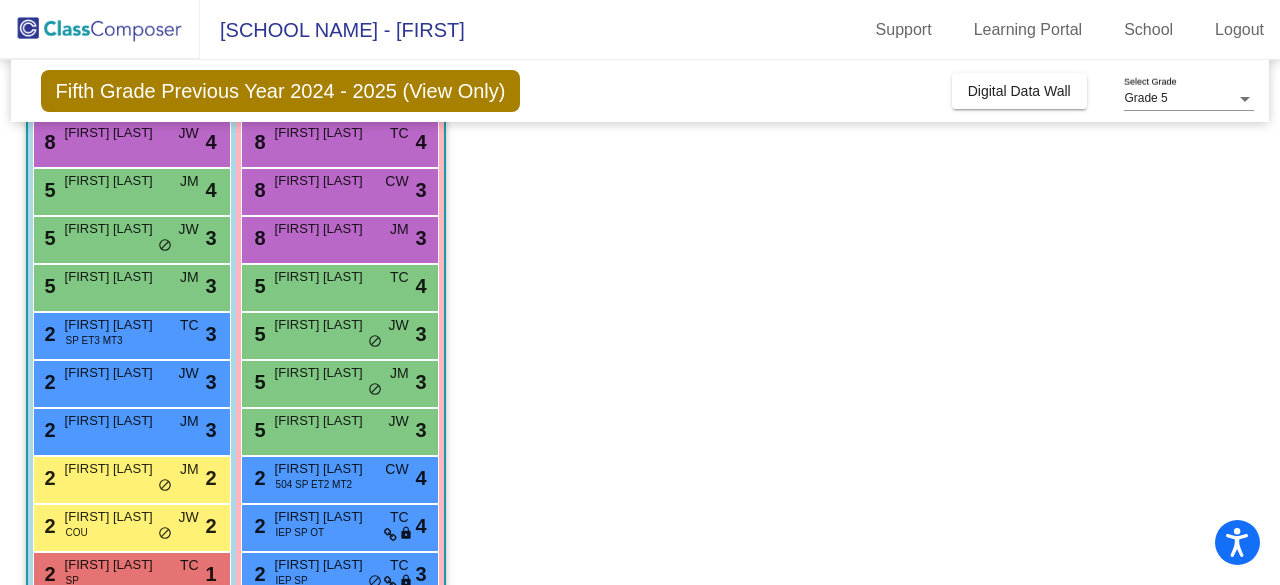 click on "5 [FIRST] [LAST] JW lock do_not_disturb_alt 3" at bounding box center (339, 333) 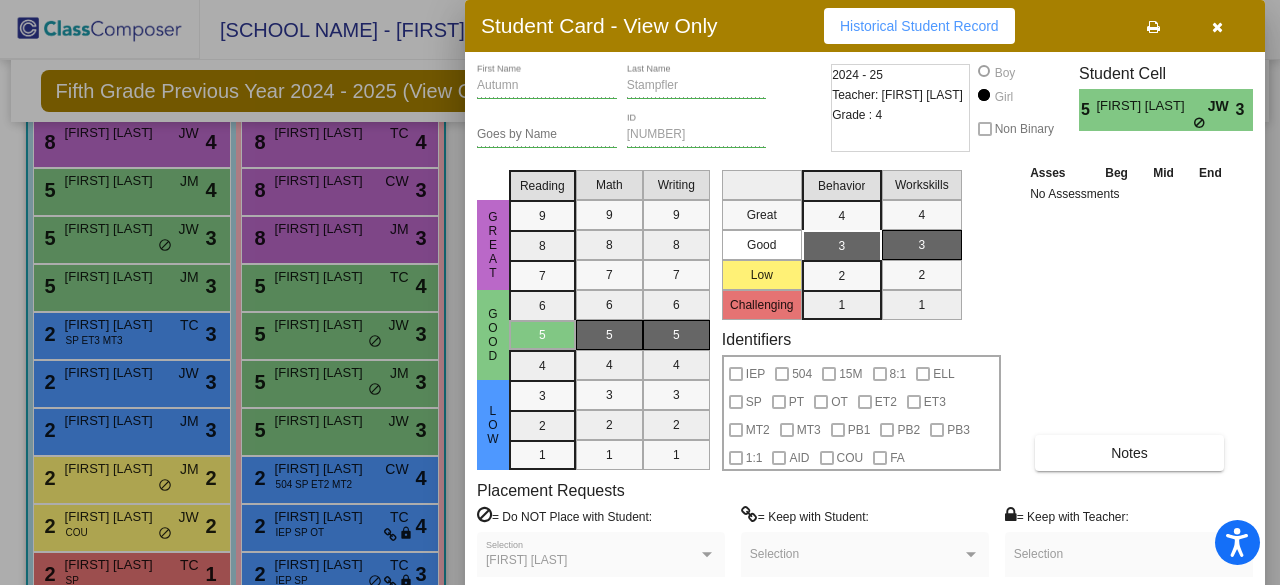 click at bounding box center (1217, 26) 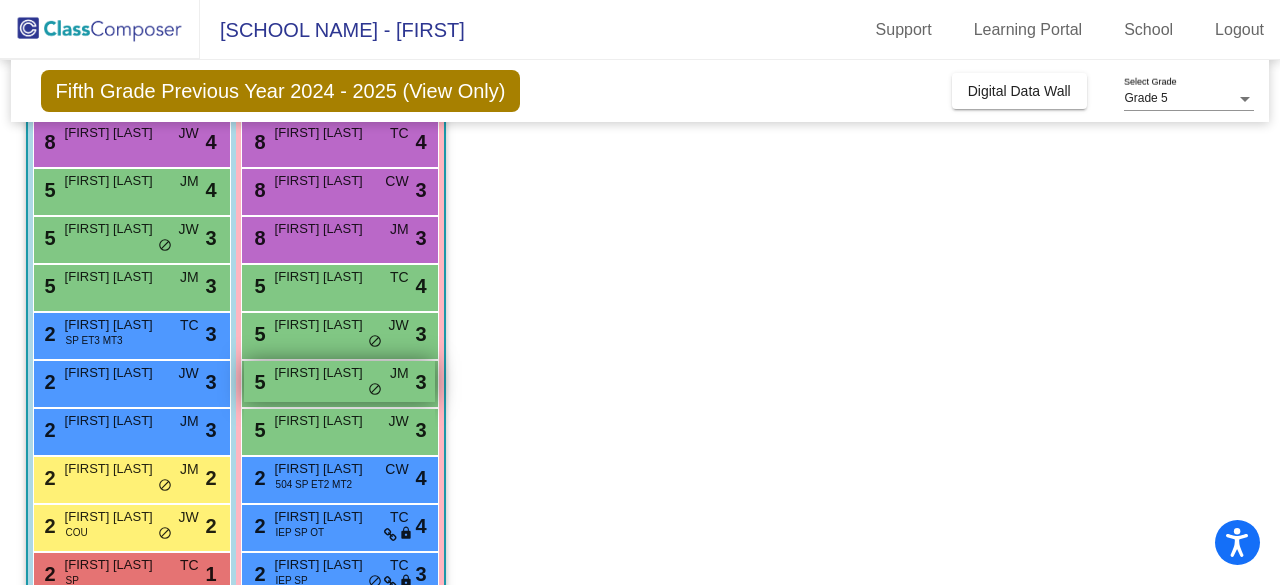 click on "5 [FIRST] [LAST] JM lock do_not_disturb_alt 3" at bounding box center [339, 381] 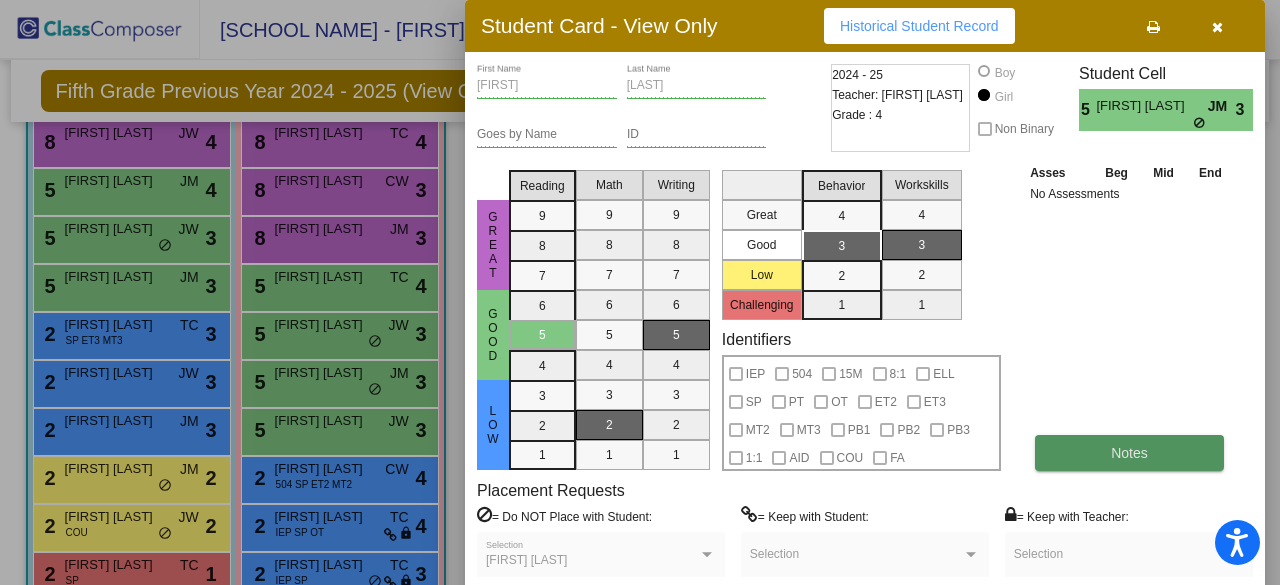 click on "Notes" at bounding box center [1129, 453] 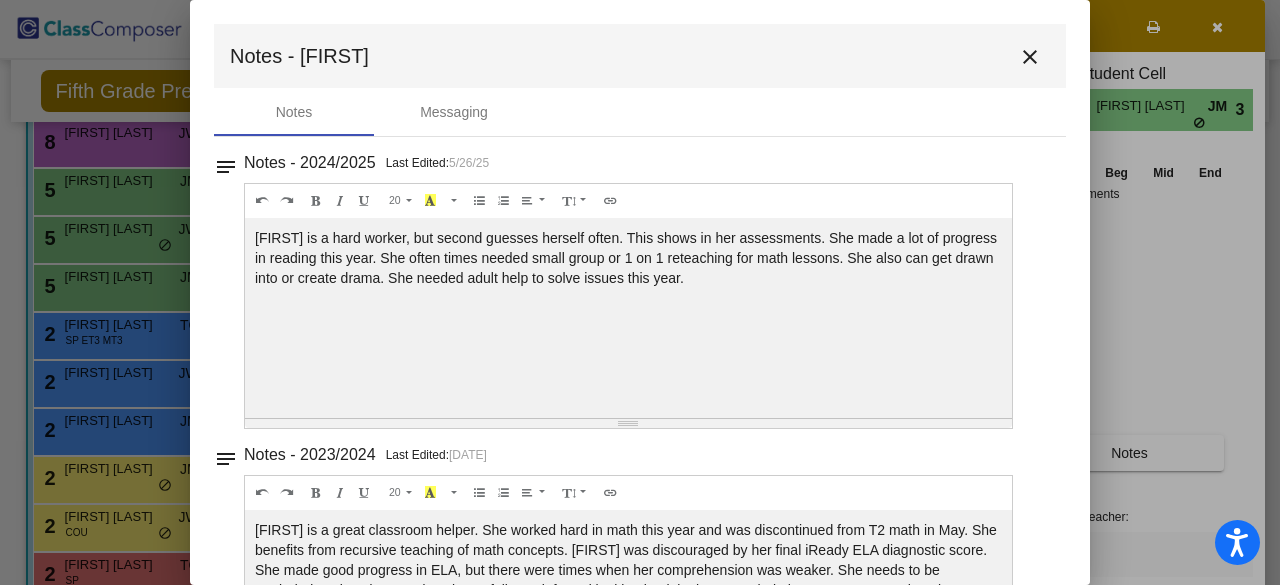 click on "close" at bounding box center [1030, 57] 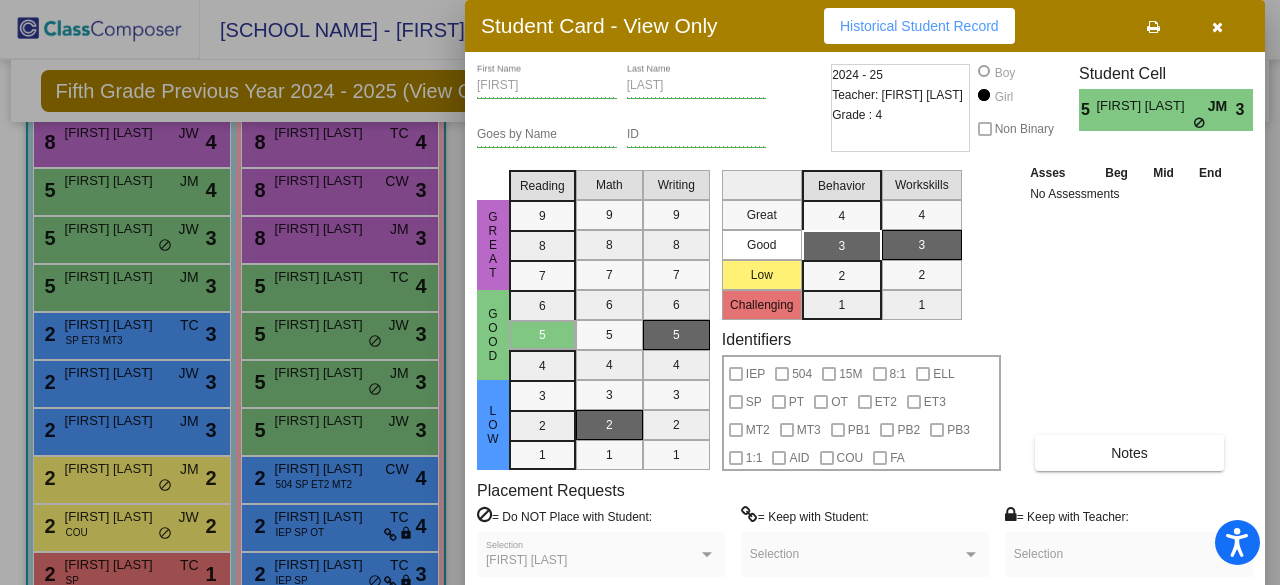 click at bounding box center (1217, 27) 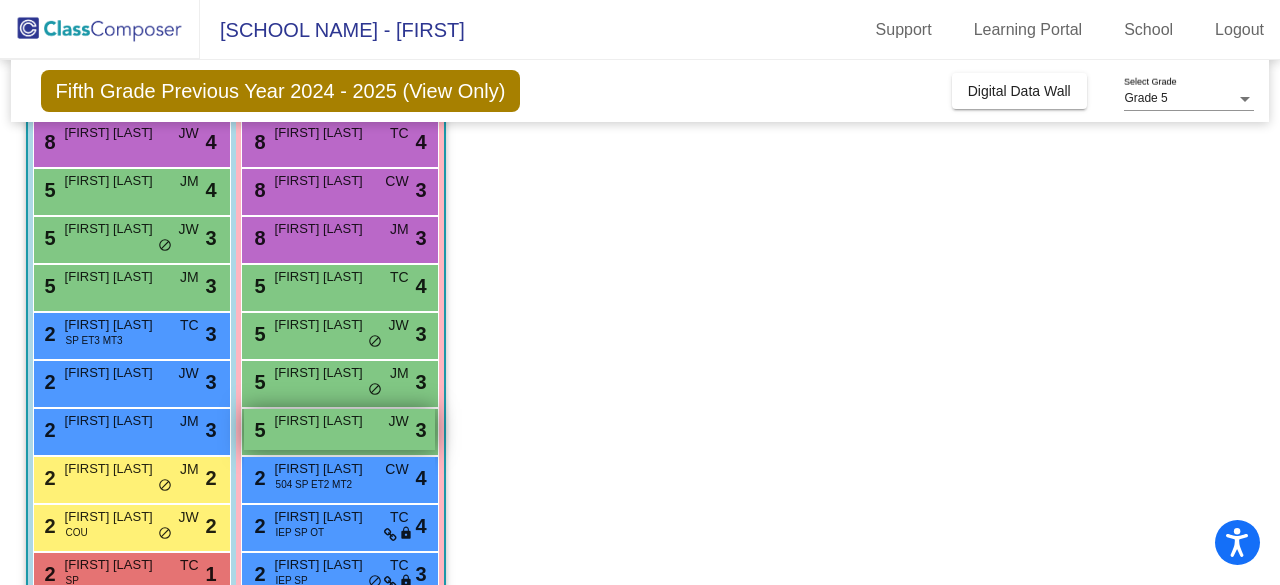 click on "[FIRST] [LAST]" at bounding box center (325, 421) 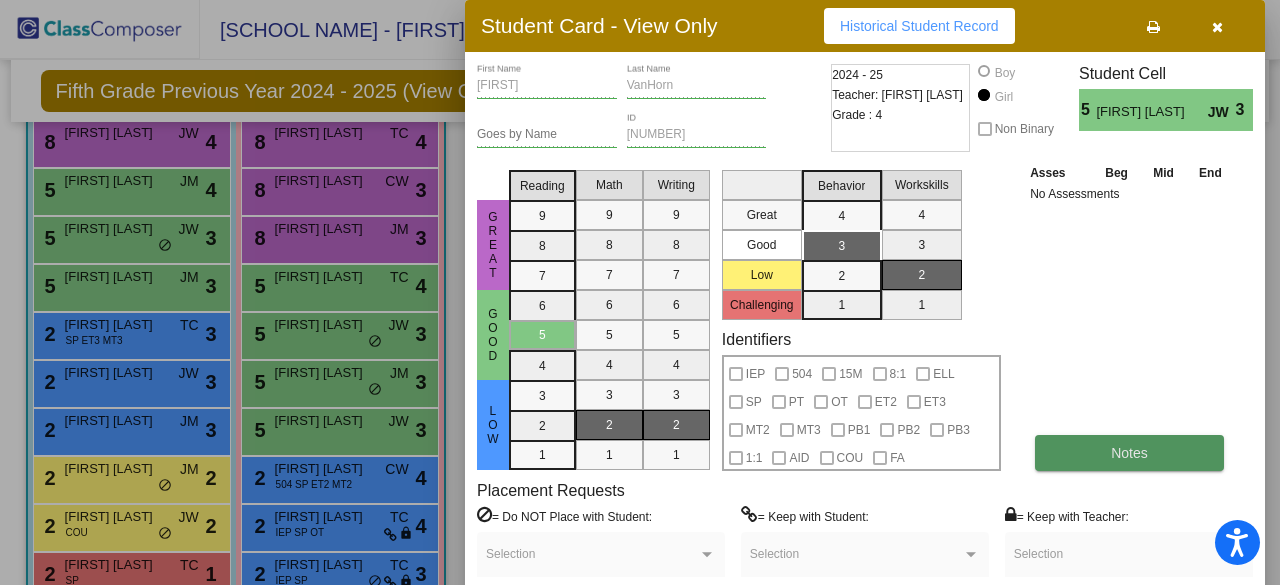 click on "Notes" at bounding box center [1129, 453] 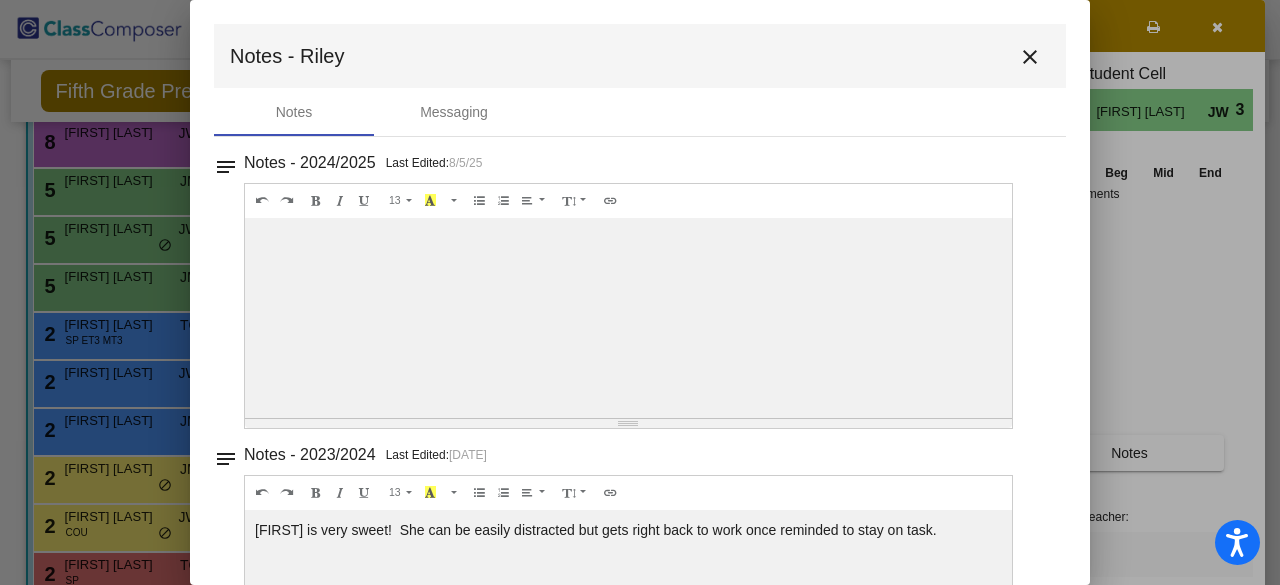 click on "close" at bounding box center [1030, 57] 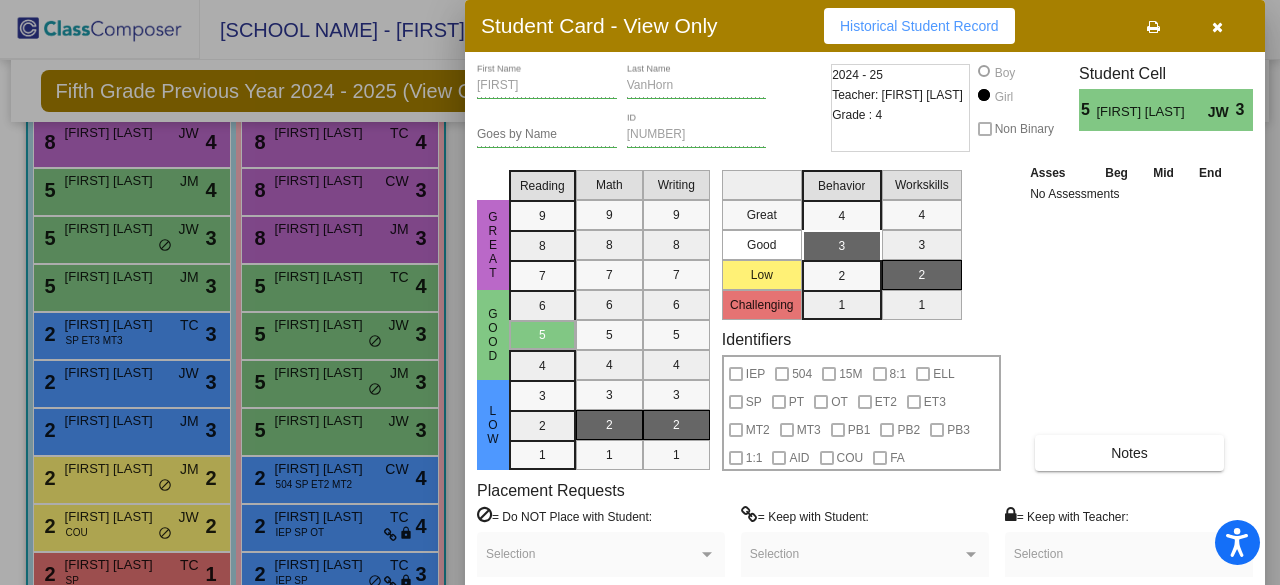 click at bounding box center (640, 292) 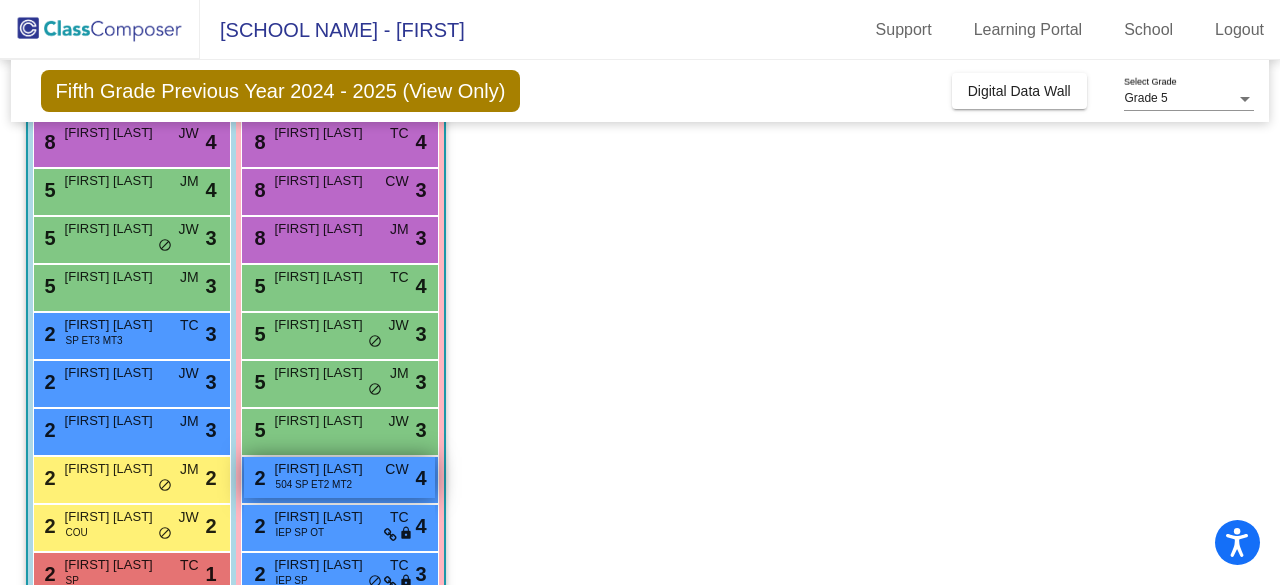 click on "504 SP ET2 MT2" at bounding box center (314, 484) 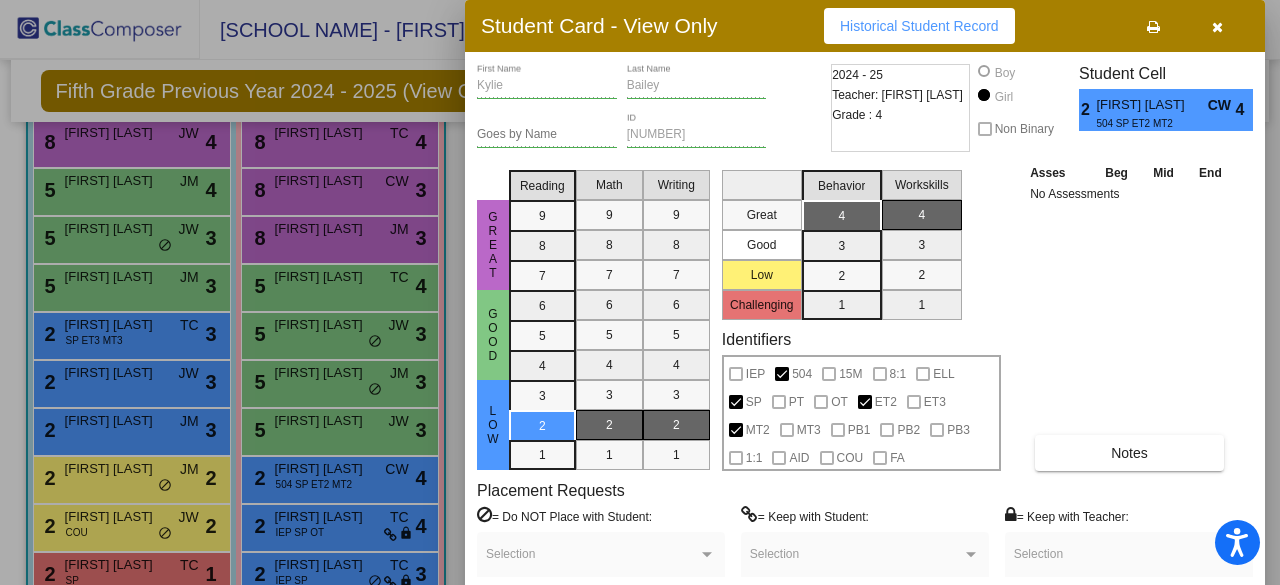 click at bounding box center [640, 292] 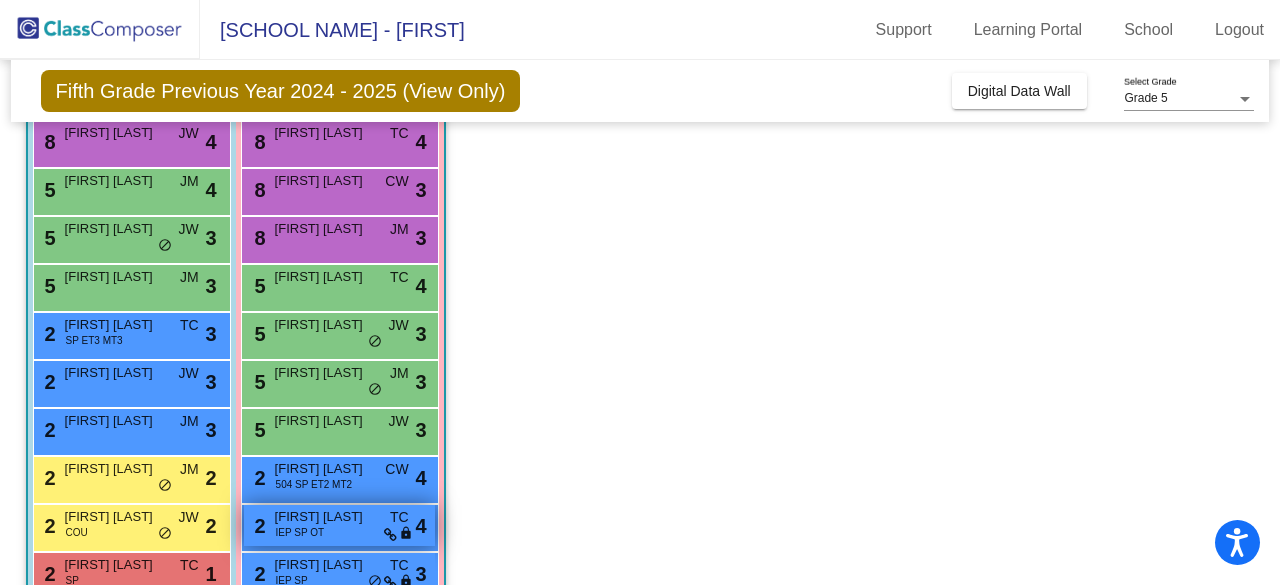 click on "IEP SP OT" at bounding box center (300, 532) 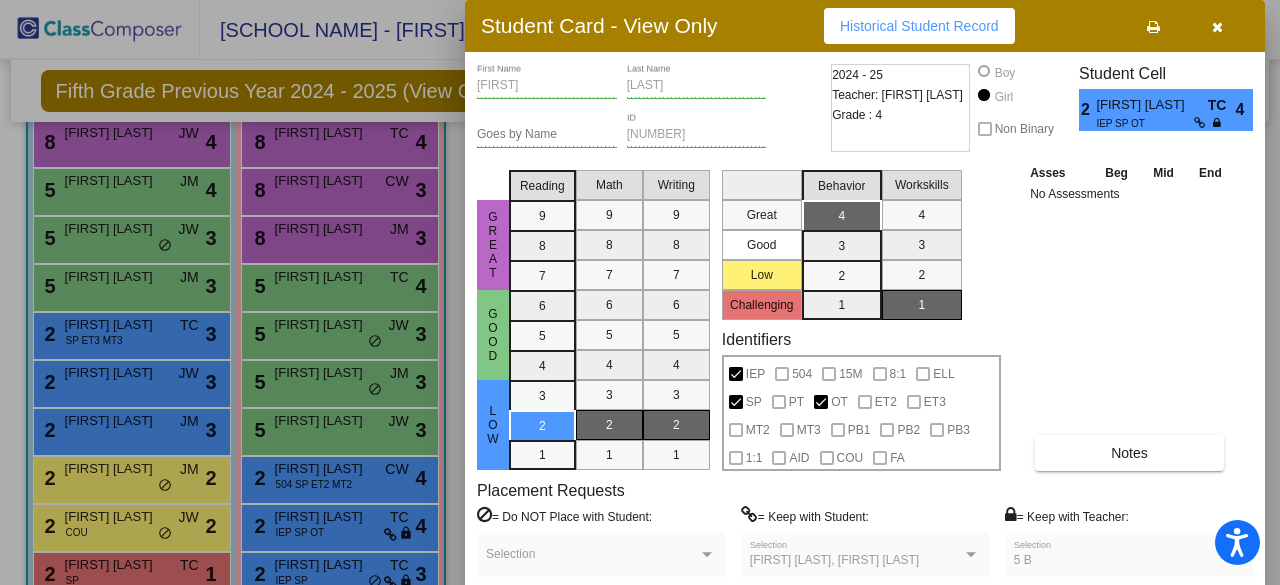 click at bounding box center [640, 292] 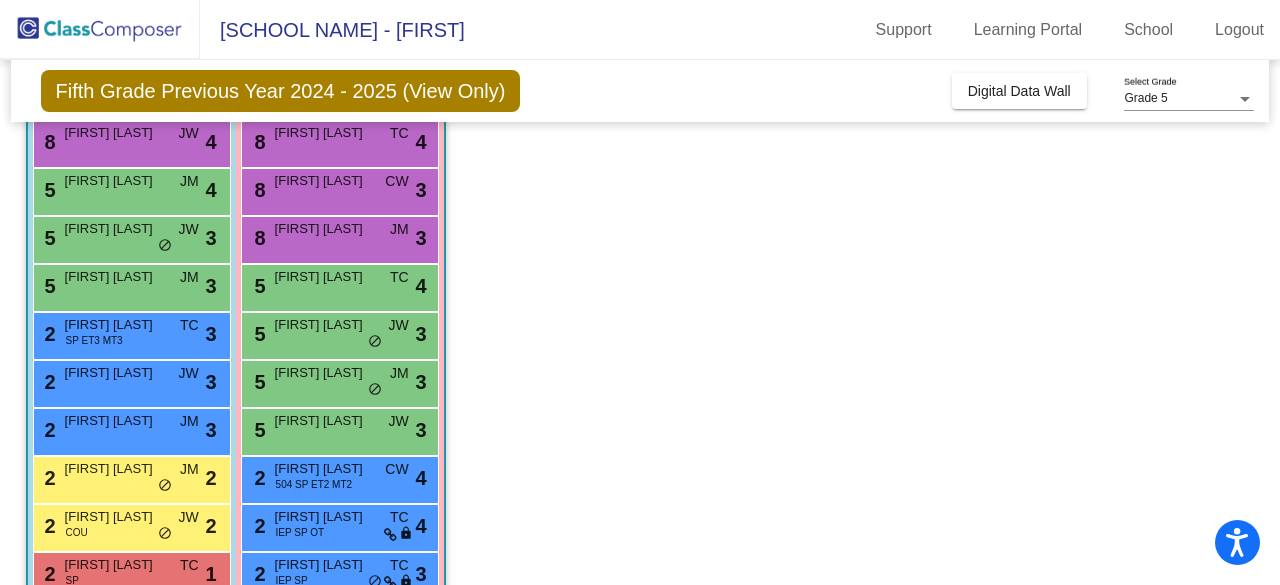 click on "504 SP ET2 MT2" at bounding box center [314, 484] 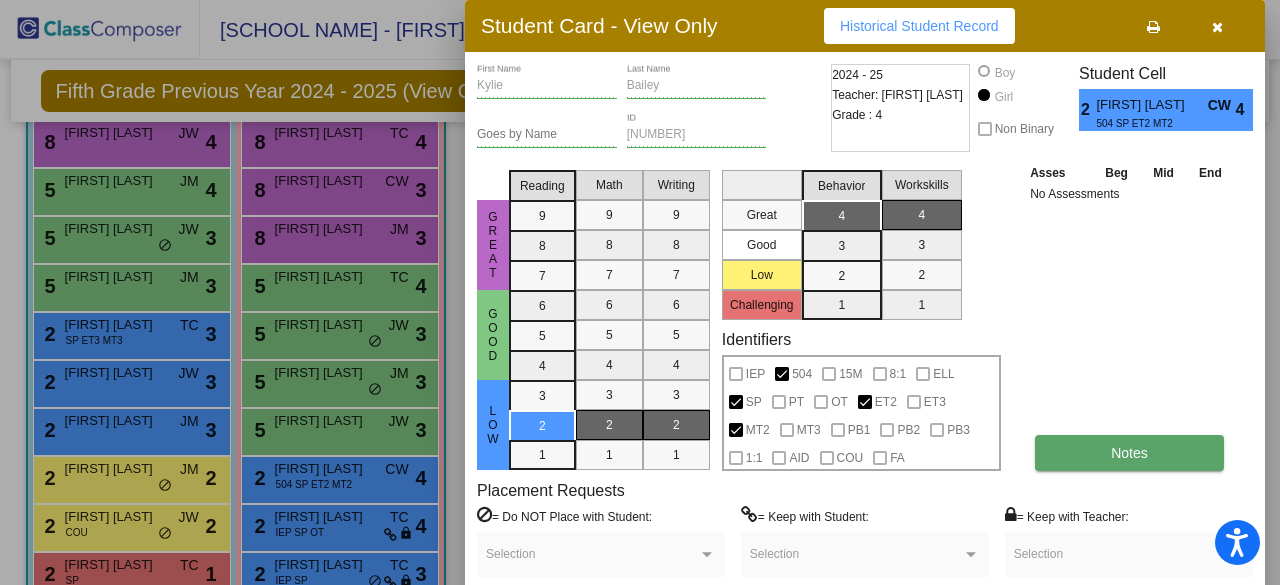 click on "Notes" at bounding box center [1129, 453] 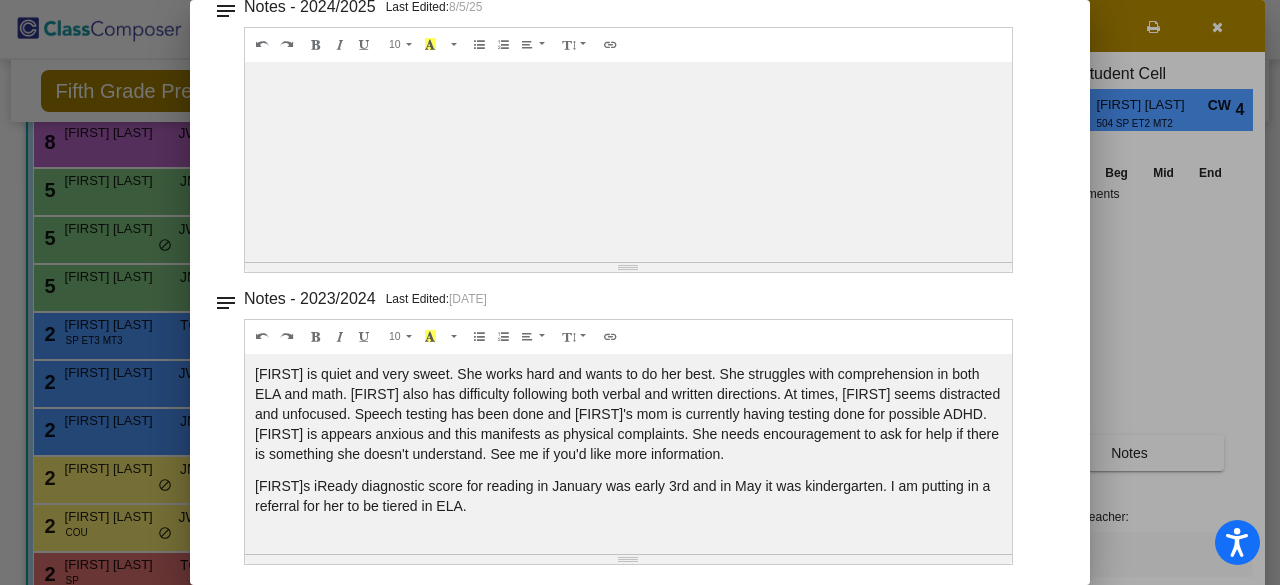 scroll, scrollTop: 0, scrollLeft: 0, axis: both 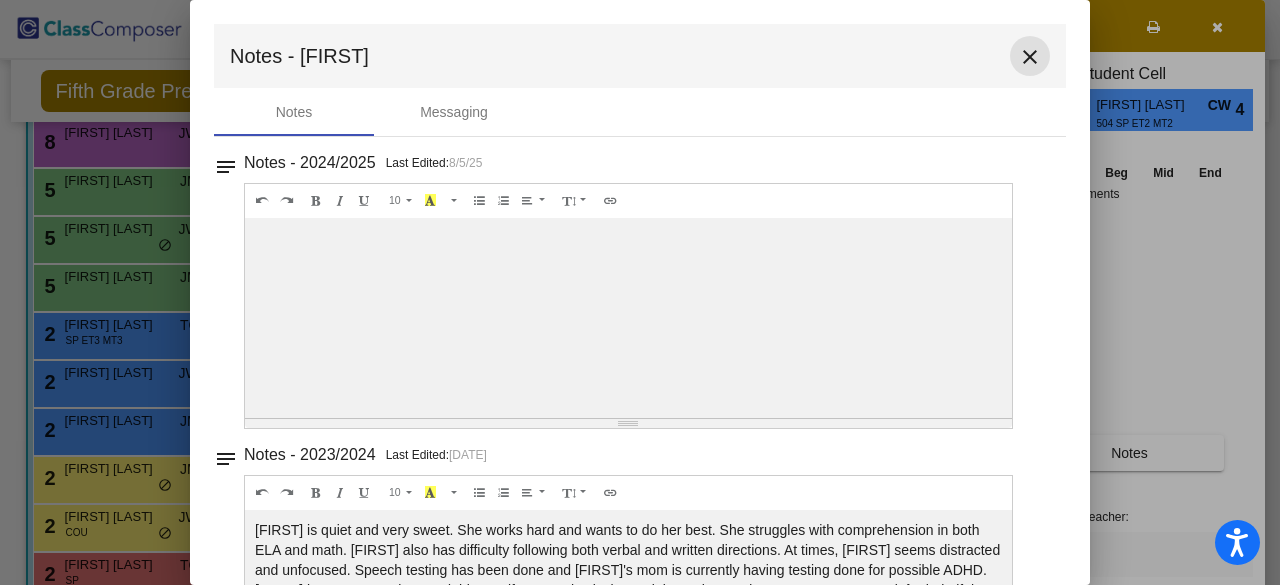 click on "close" at bounding box center [1030, 57] 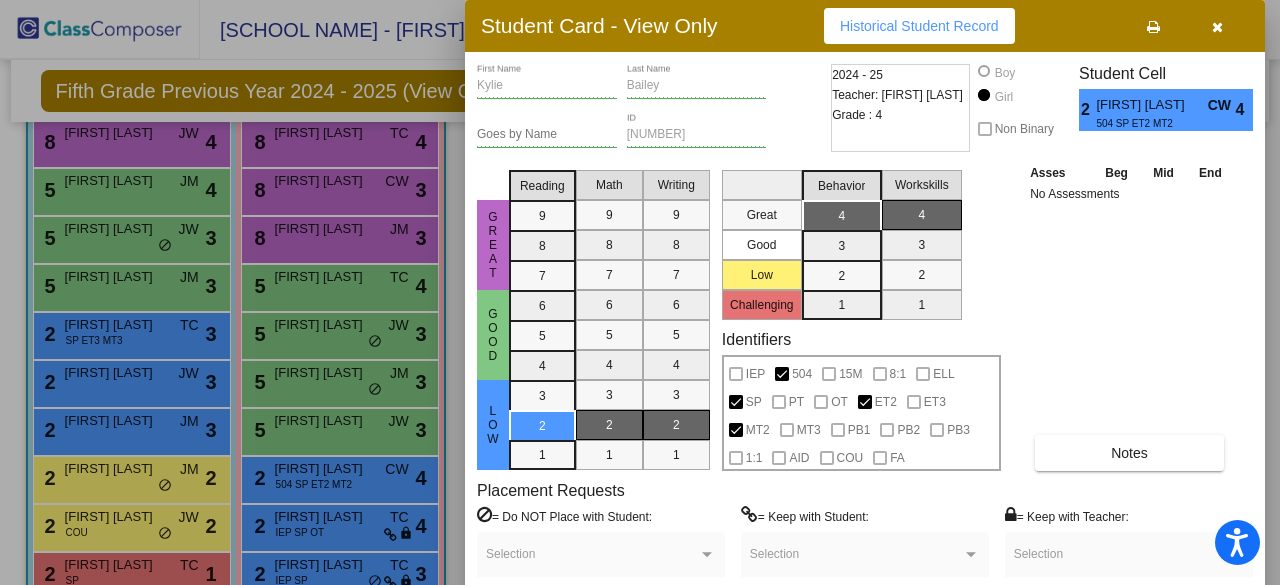 click at bounding box center (640, 292) 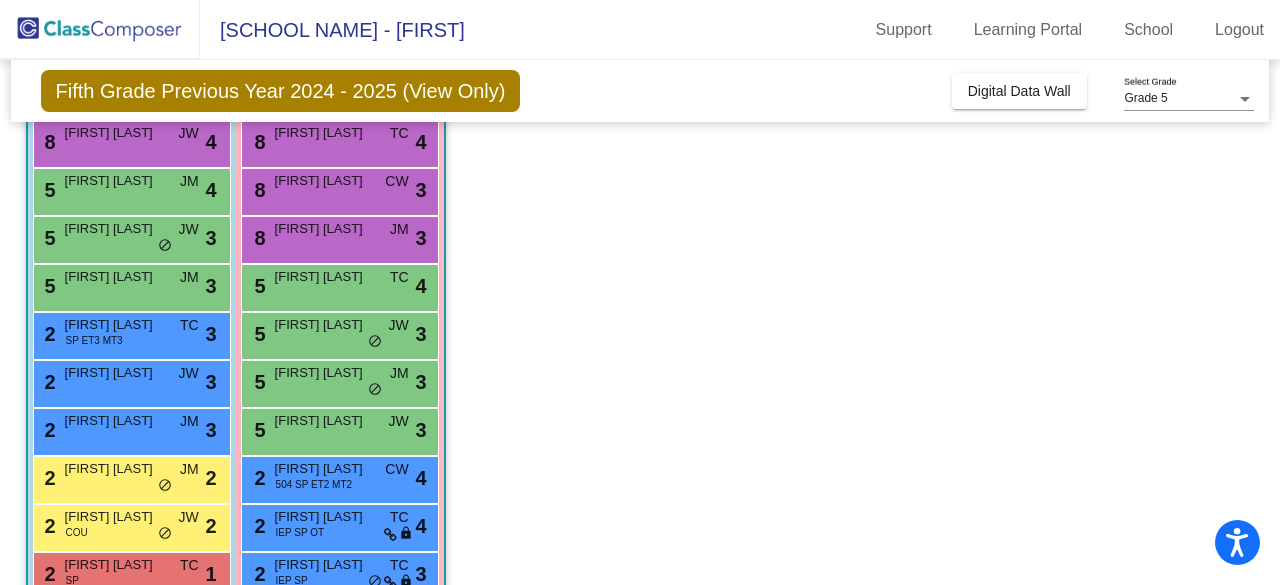 click on "IEP SP OT" at bounding box center [300, 532] 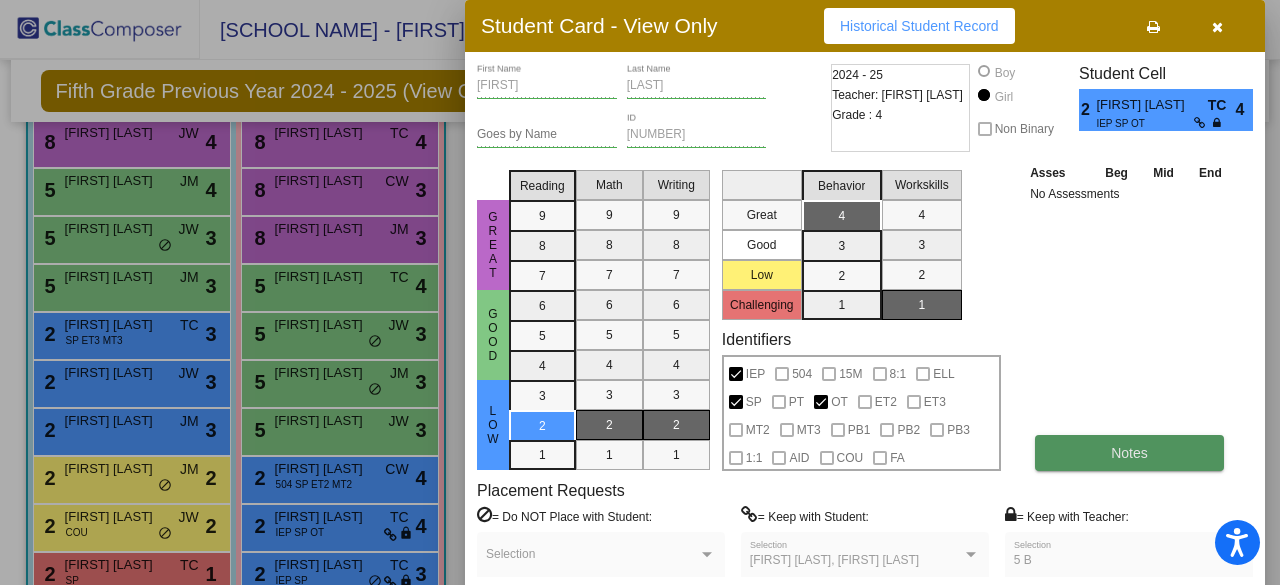 click on "Notes" at bounding box center (1129, 453) 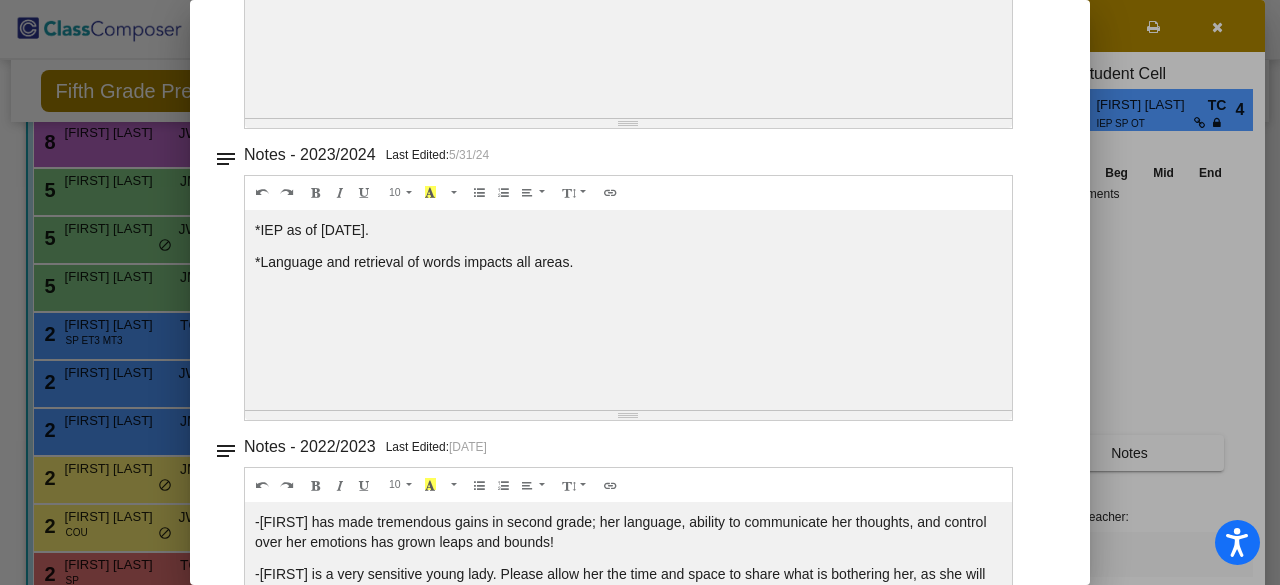 scroll, scrollTop: 0, scrollLeft: 0, axis: both 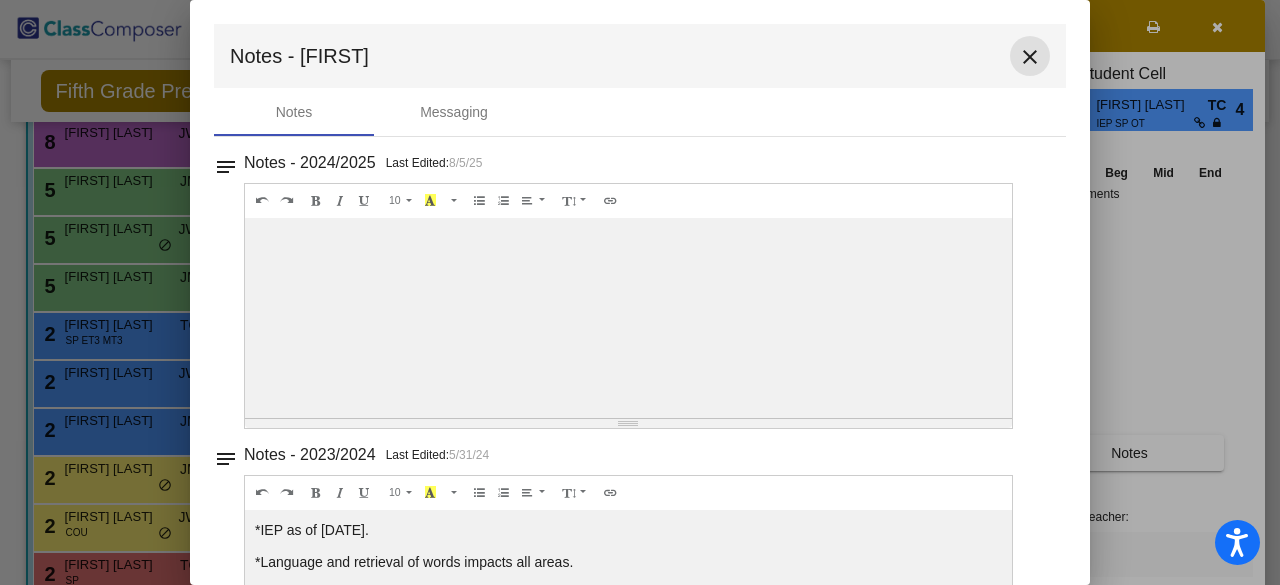 click on "close" at bounding box center [1030, 57] 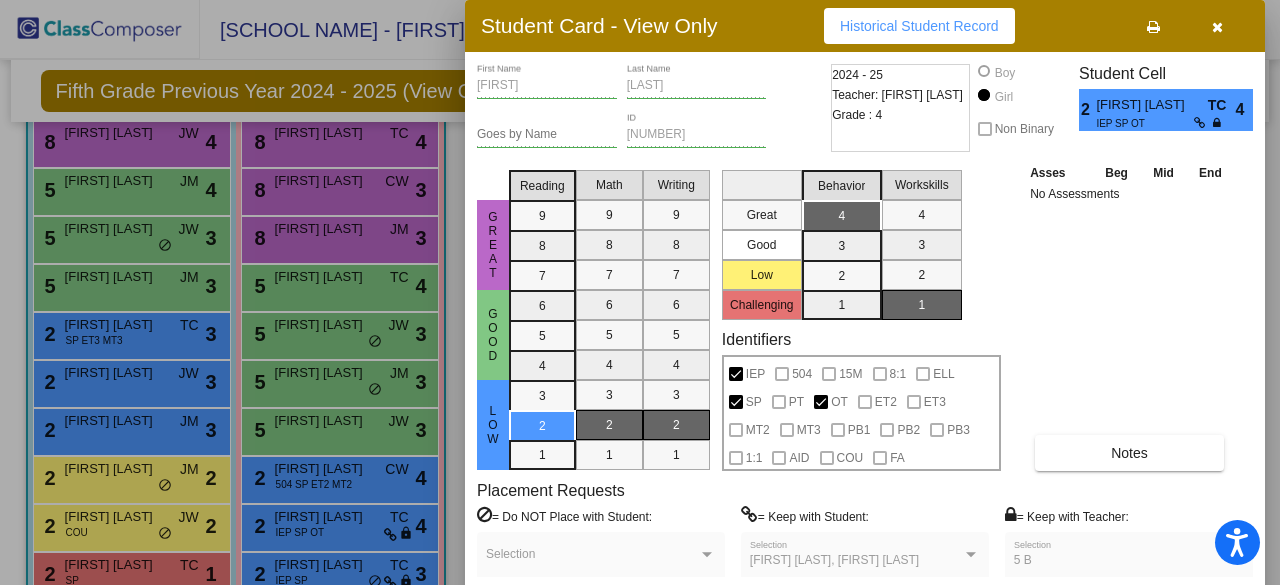 click at bounding box center (640, 292) 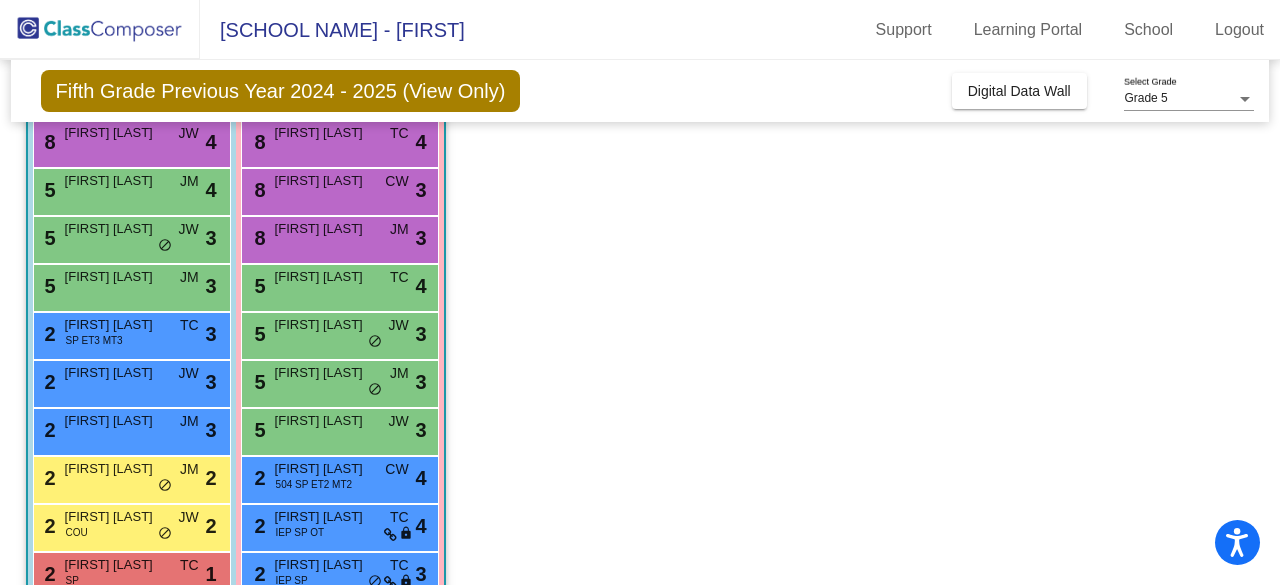 click on "[FIRST] [LAST]" at bounding box center (325, 565) 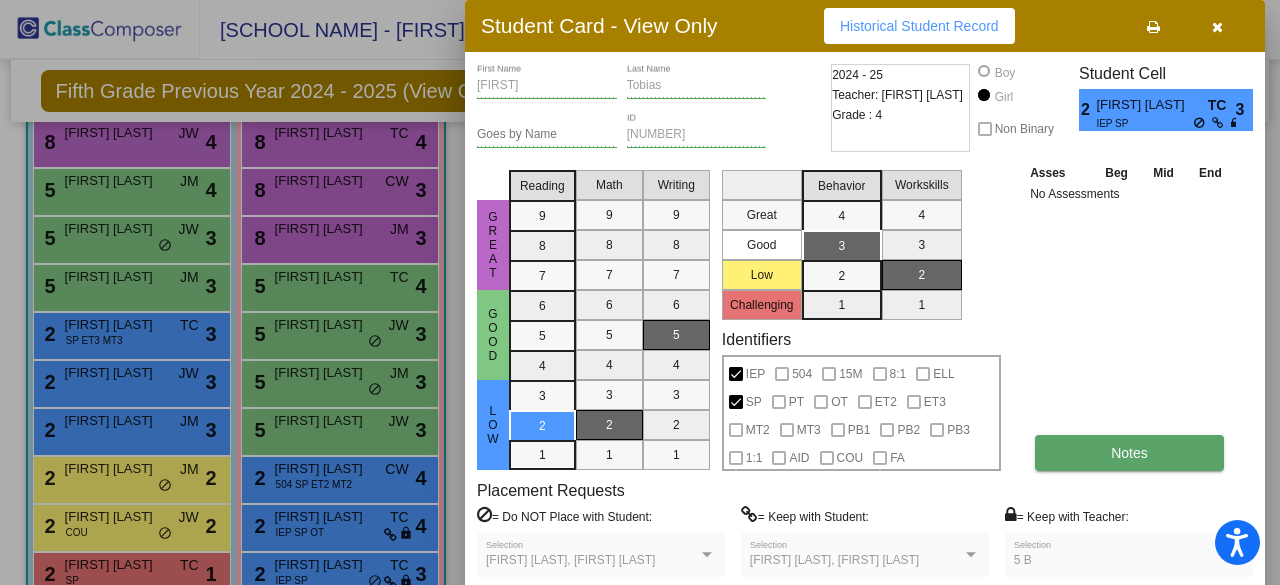 click on "Notes" at bounding box center [1129, 453] 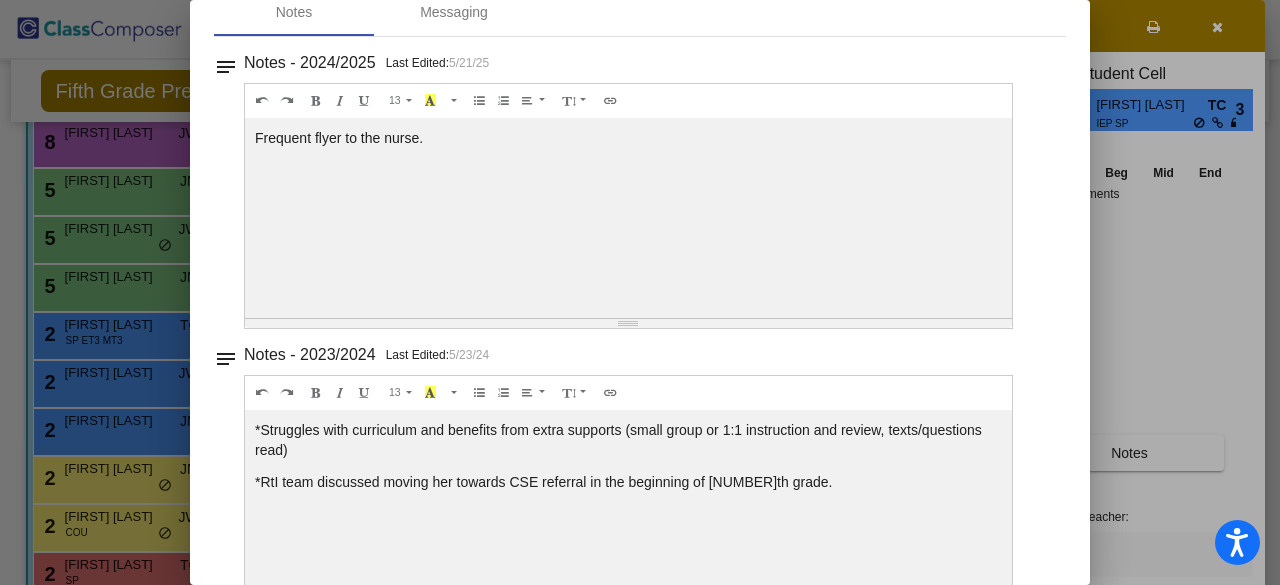 scroll, scrollTop: 0, scrollLeft: 0, axis: both 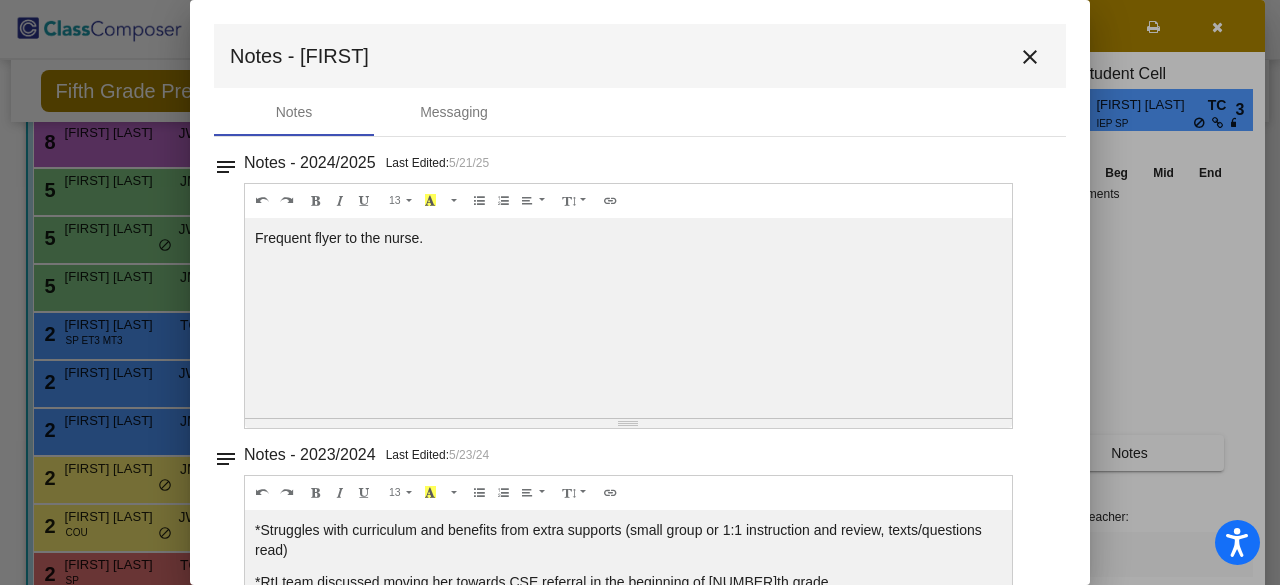 click on "close" at bounding box center (1030, 57) 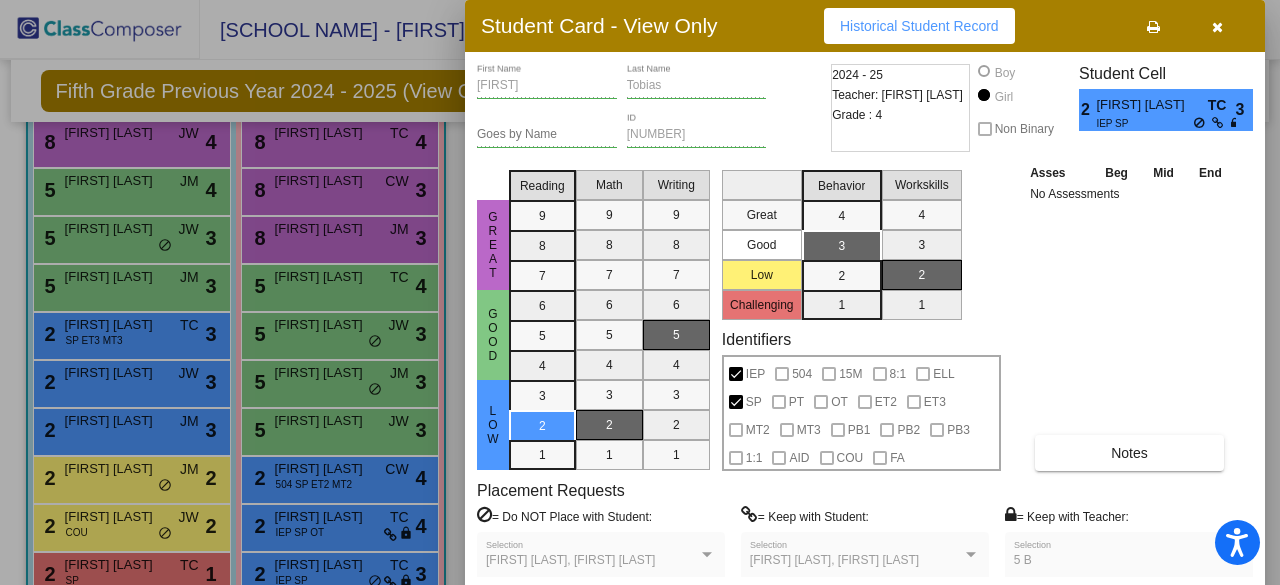 click on "Asses Beg Mid End No Assessments  Notes" at bounding box center (1130, 316) 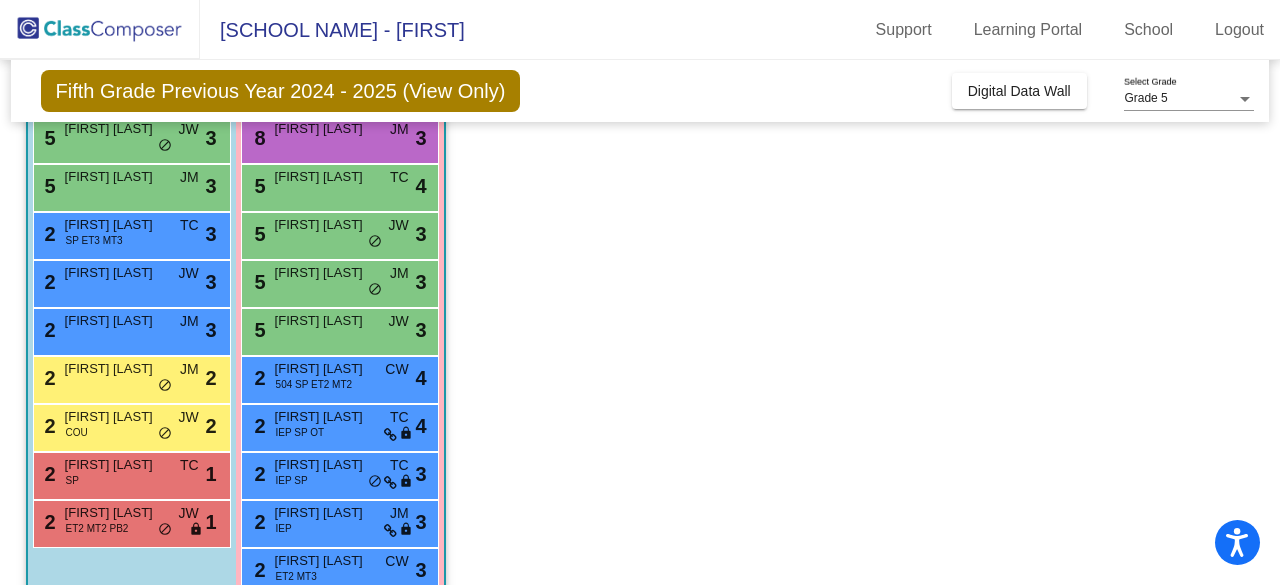 scroll, scrollTop: 342, scrollLeft: 0, axis: vertical 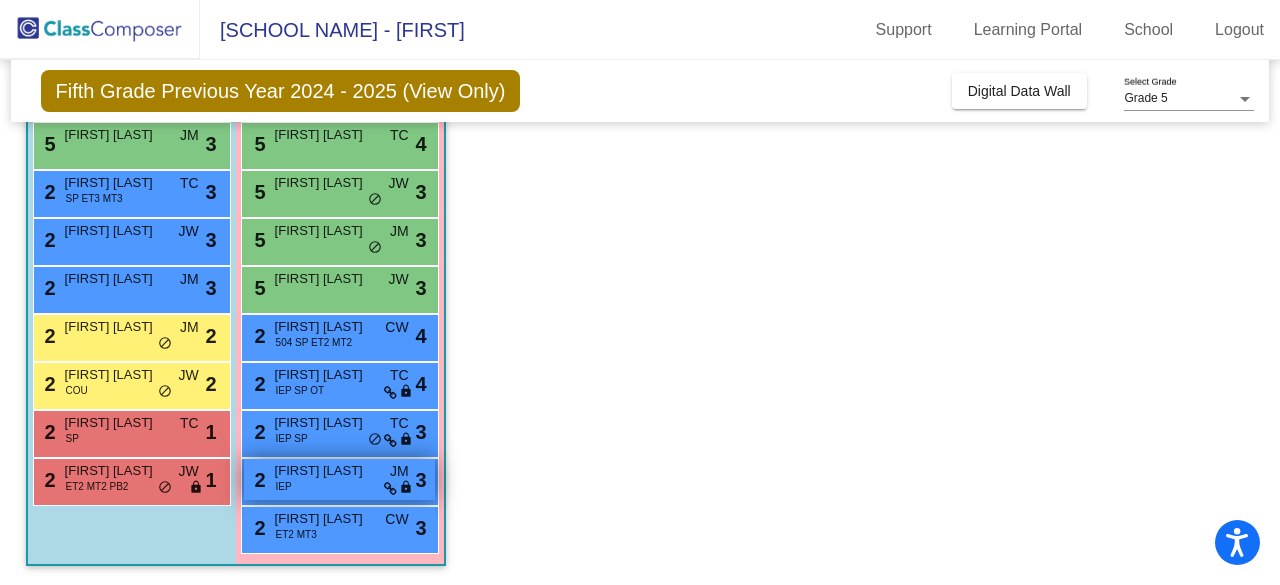click on "[FIRST] [LAST]" at bounding box center (325, 471) 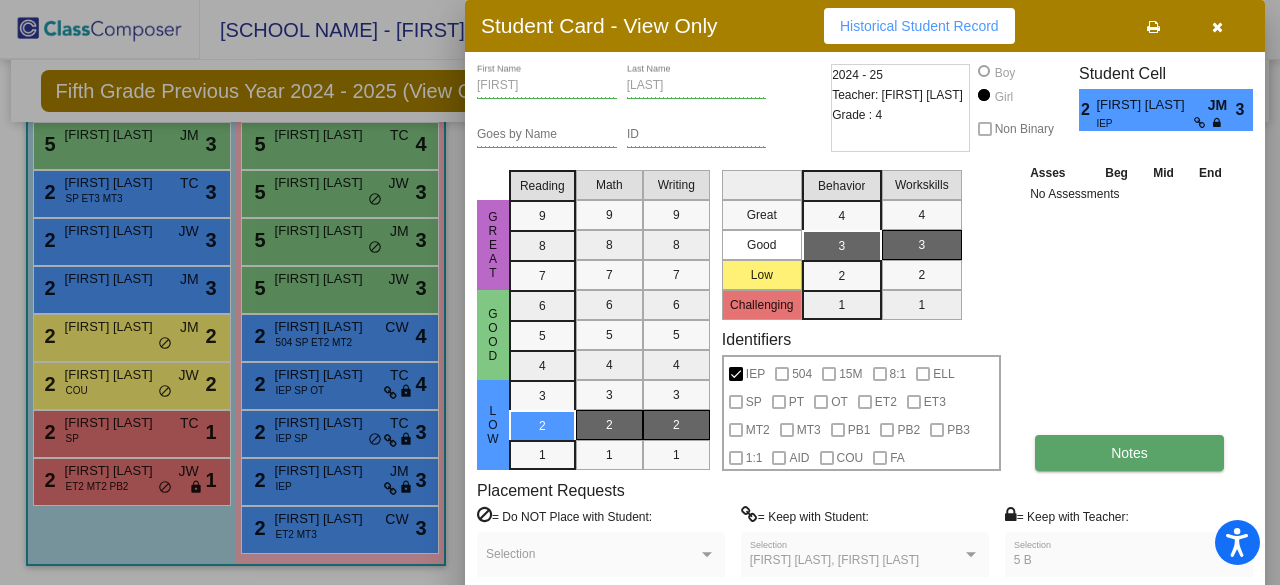 click on "Notes" at bounding box center (1129, 453) 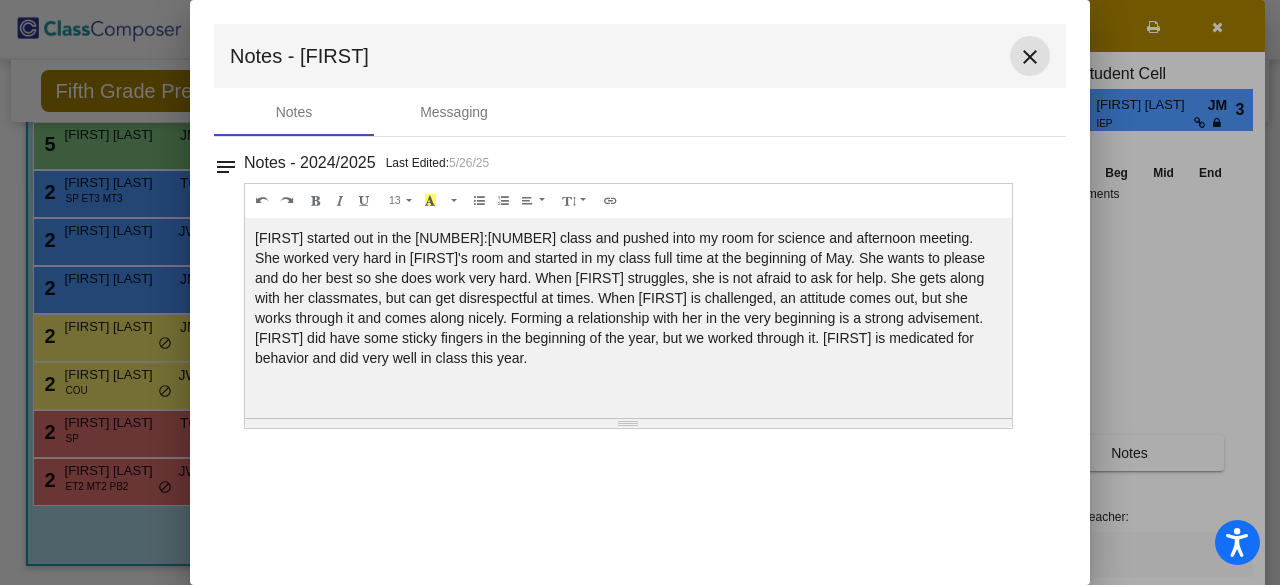 click on "close" at bounding box center [1030, 57] 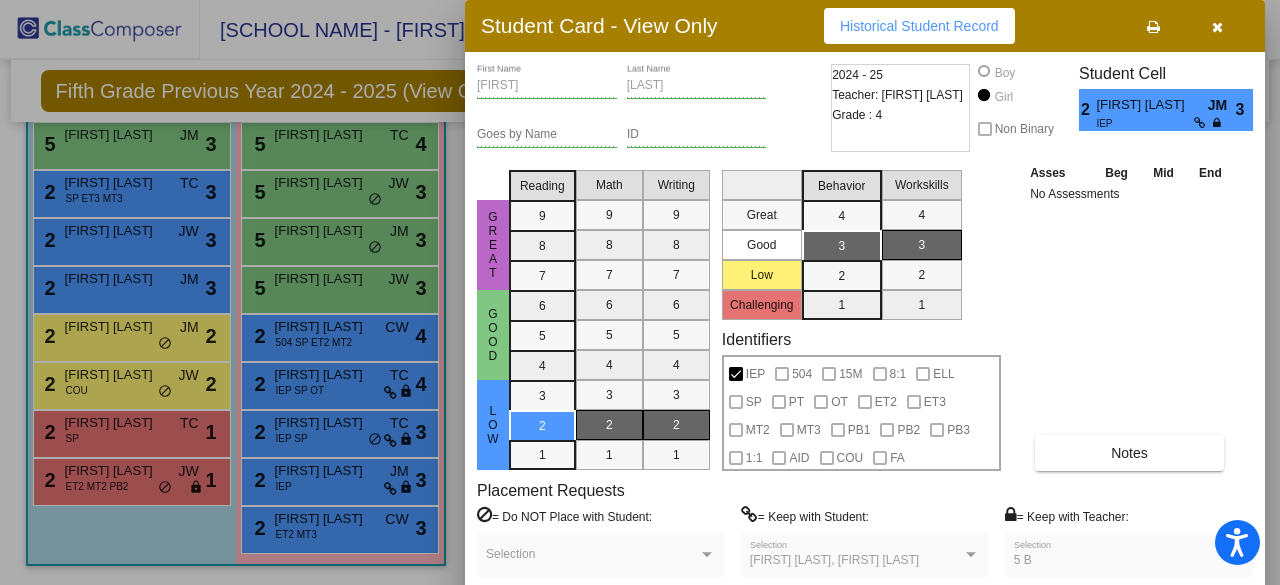 click at bounding box center [640, 292] 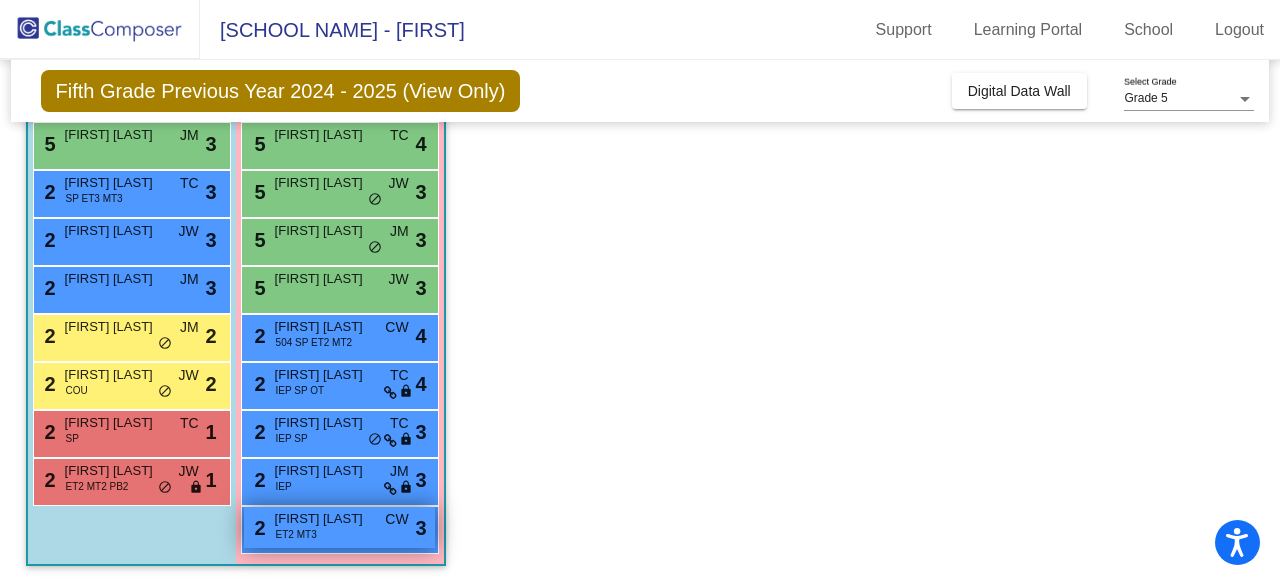 click on "[NUMBER] [FIRST] [LAST] ET2 MT3 CW lock do_not_disturb_alt [NUMBER]" at bounding box center (339, 527) 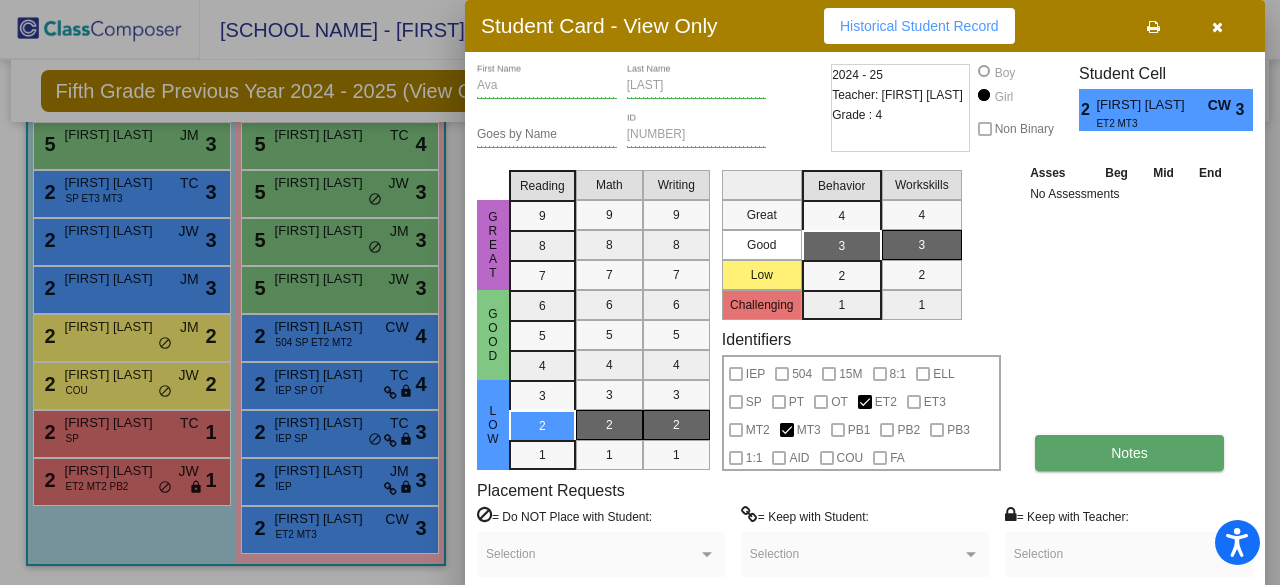 click on "Notes" at bounding box center [1129, 453] 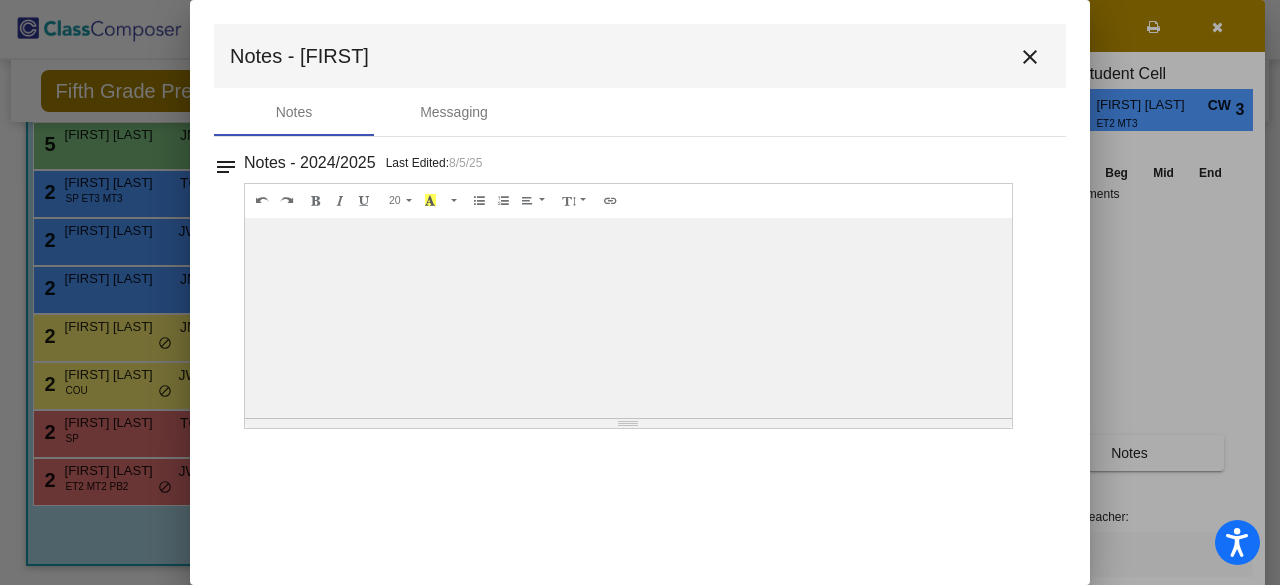 click on "close" at bounding box center [1030, 57] 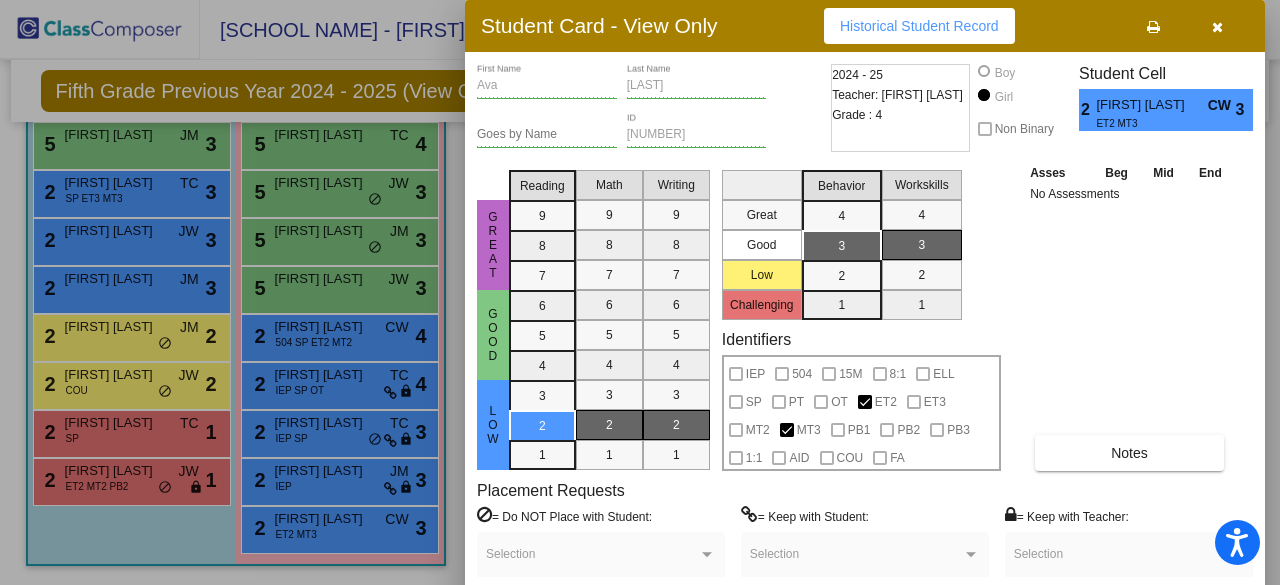 click at bounding box center [640, 292] 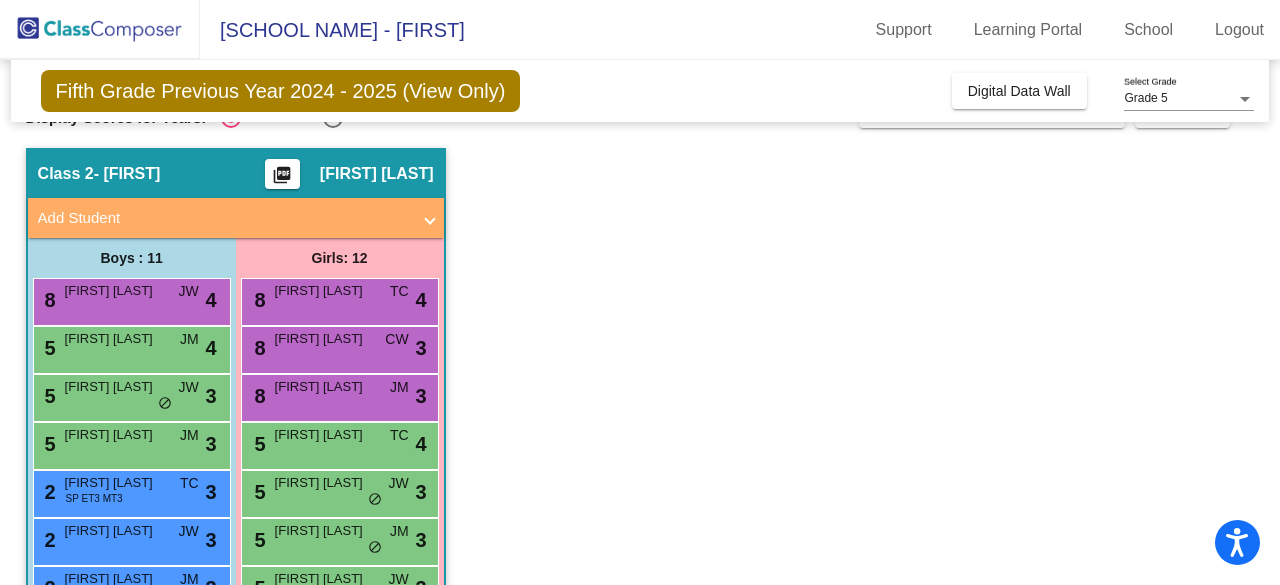 scroll, scrollTop: 0, scrollLeft: 0, axis: both 